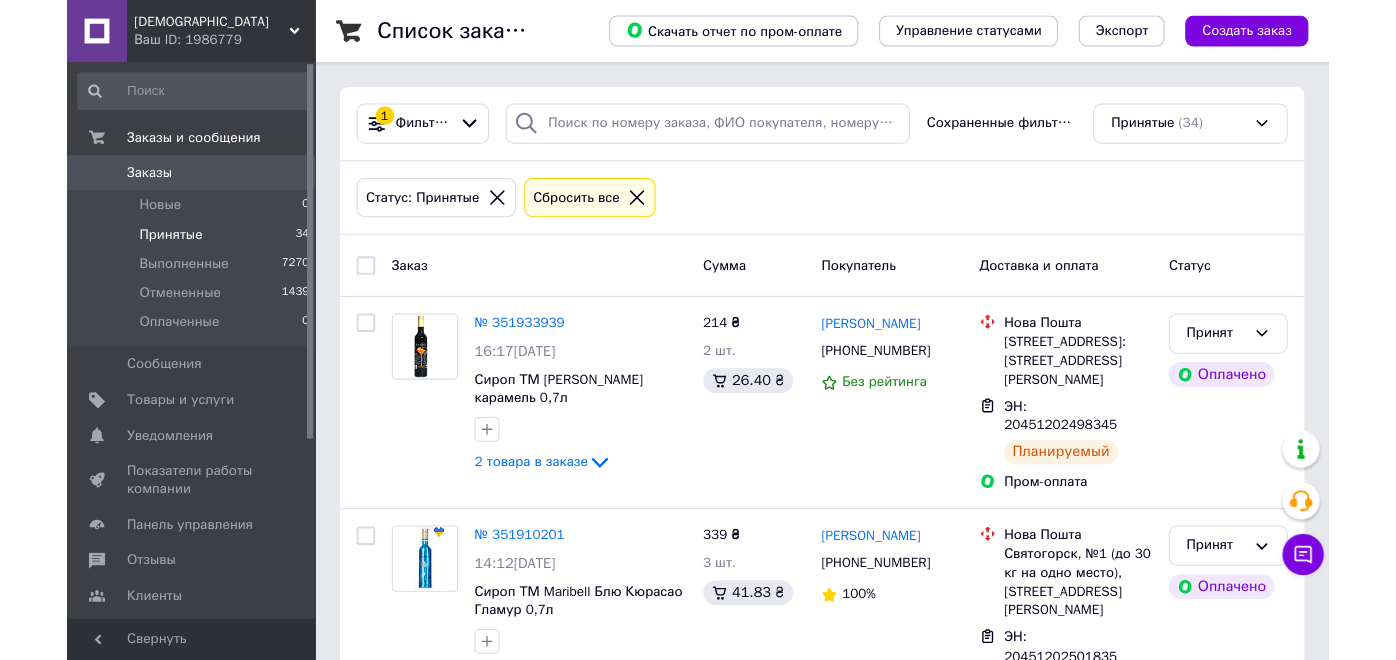 scroll, scrollTop: 0, scrollLeft: 0, axis: both 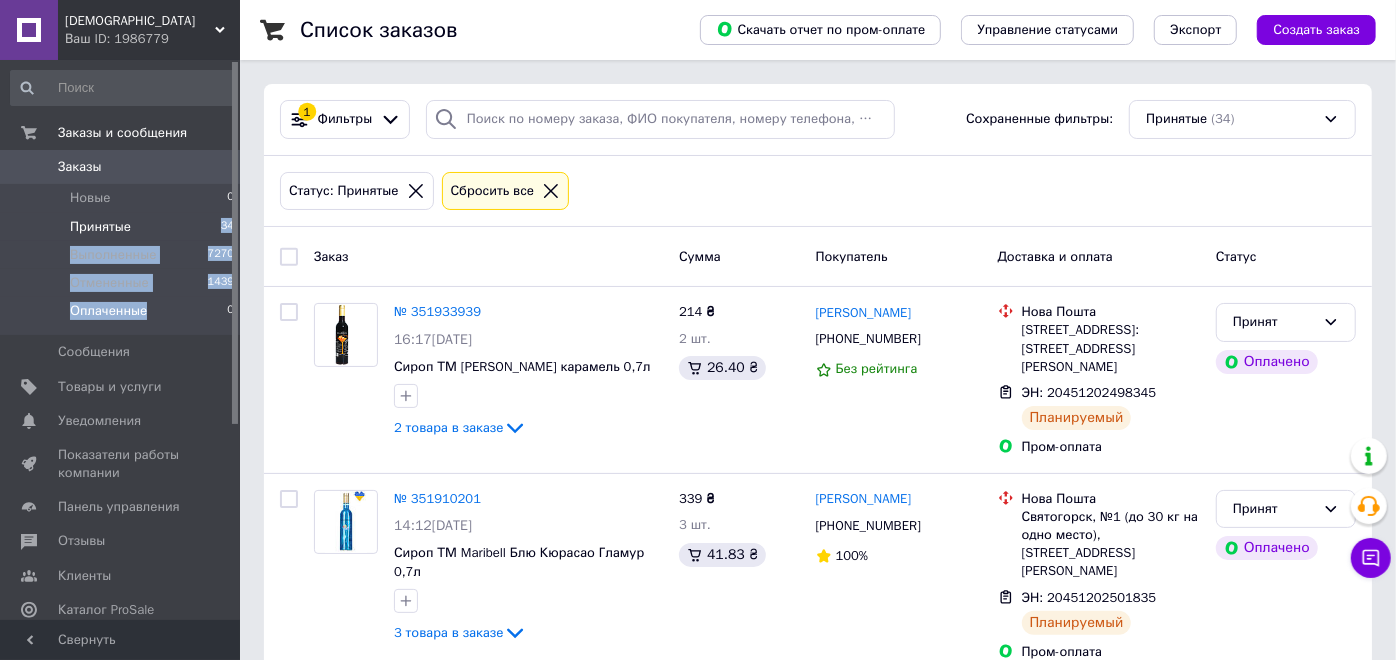 drag, startPoint x: 151, startPoint y: 219, endPoint x: 170, endPoint y: 302, distance: 85.146935 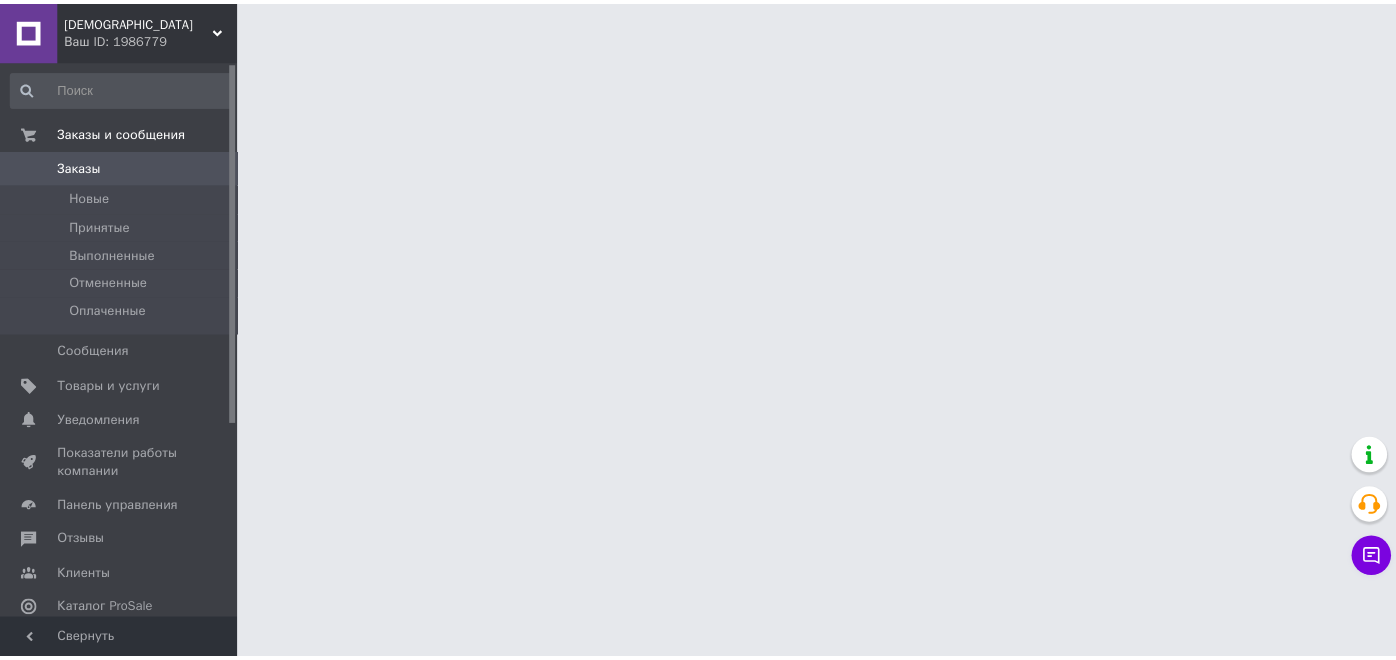 scroll, scrollTop: 0, scrollLeft: 0, axis: both 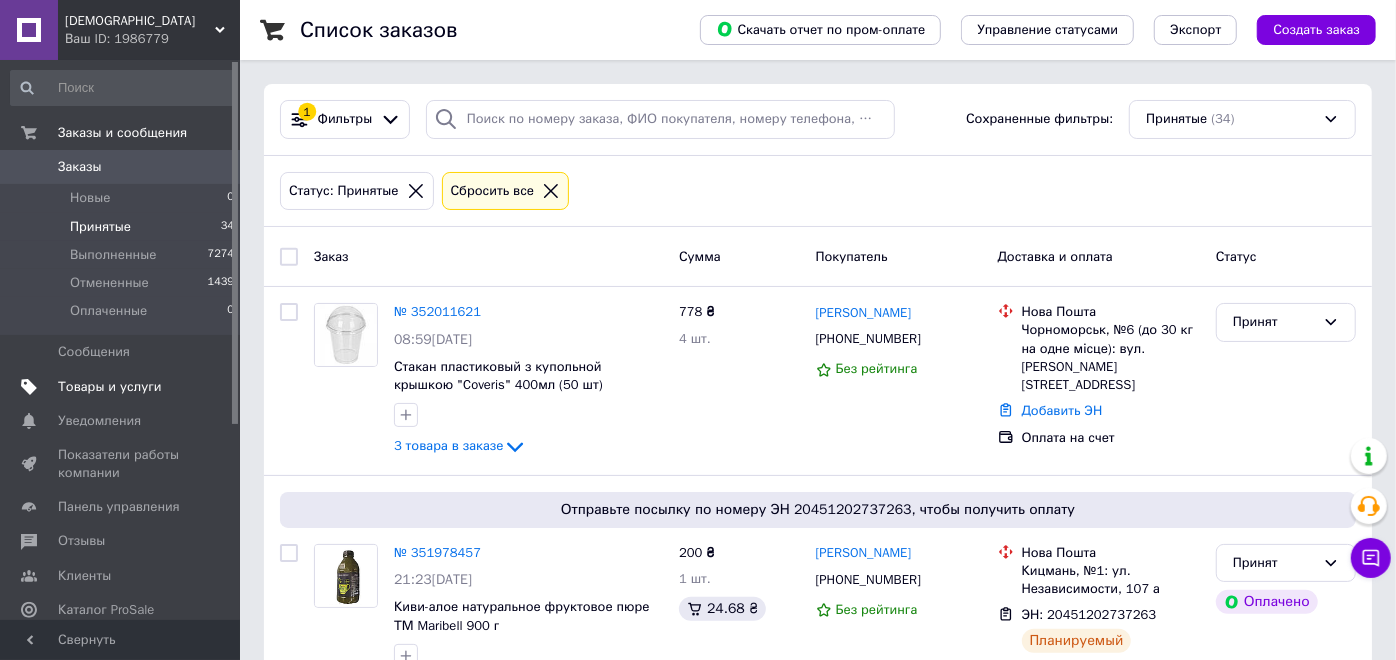 click on "Товары и услуги" at bounding box center [110, 387] 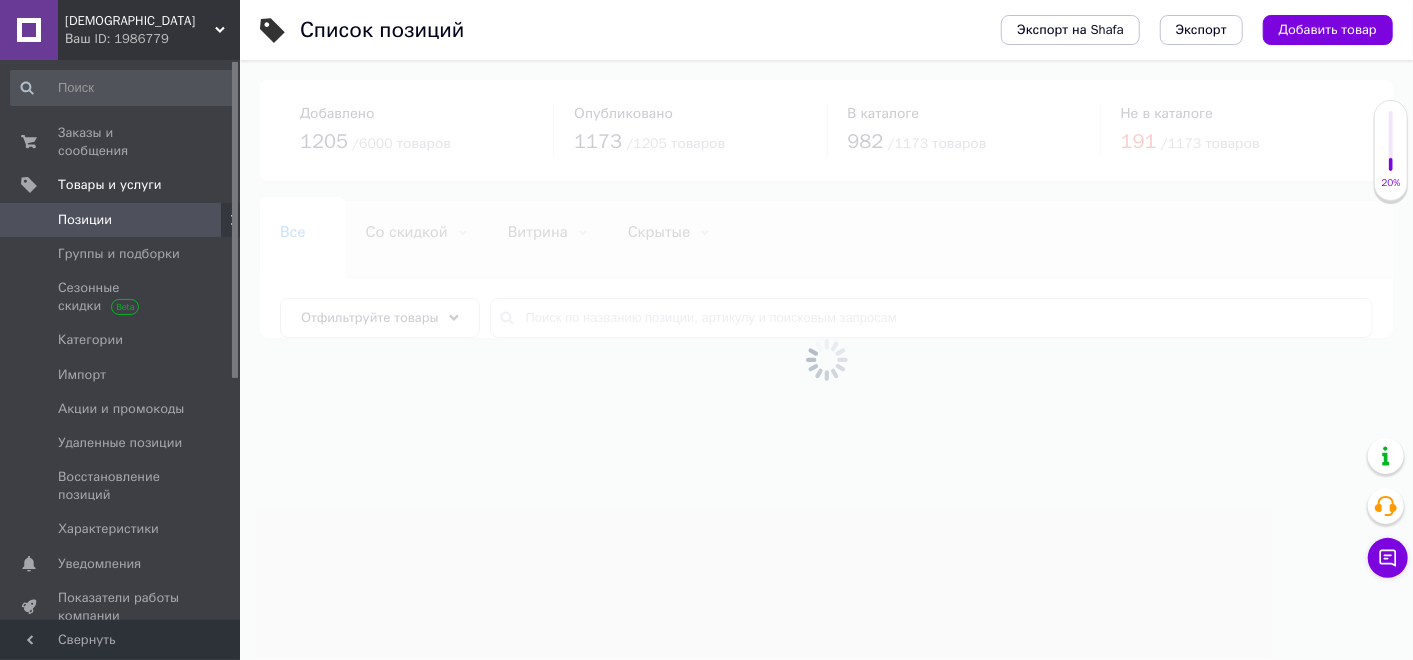 click at bounding box center [826, 360] 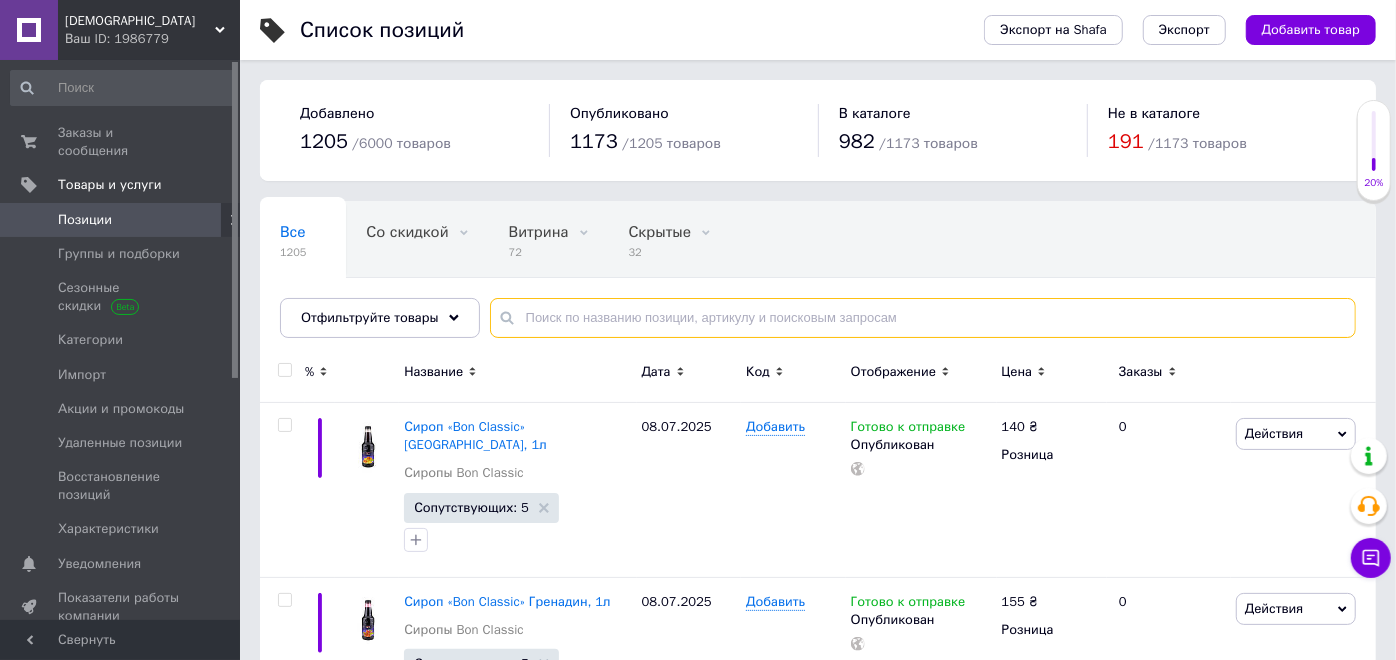 click at bounding box center [923, 318] 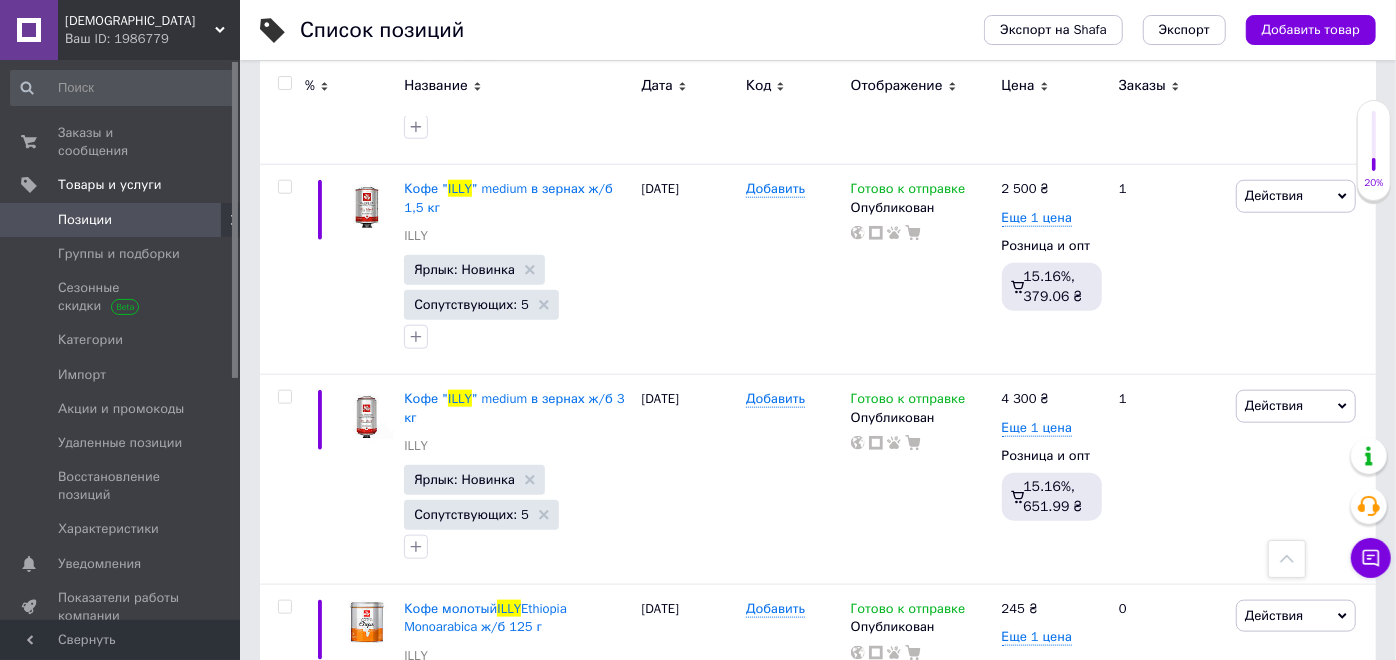 scroll, scrollTop: 1222, scrollLeft: 0, axis: vertical 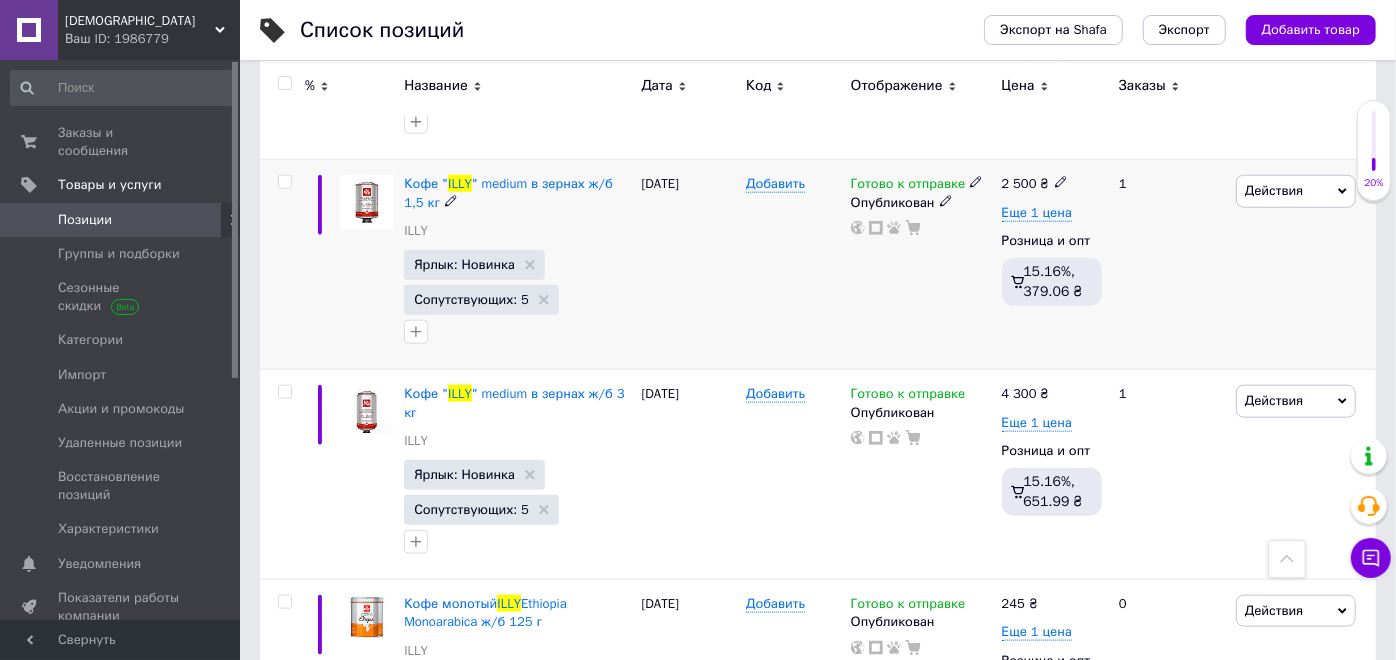 type on "illy" 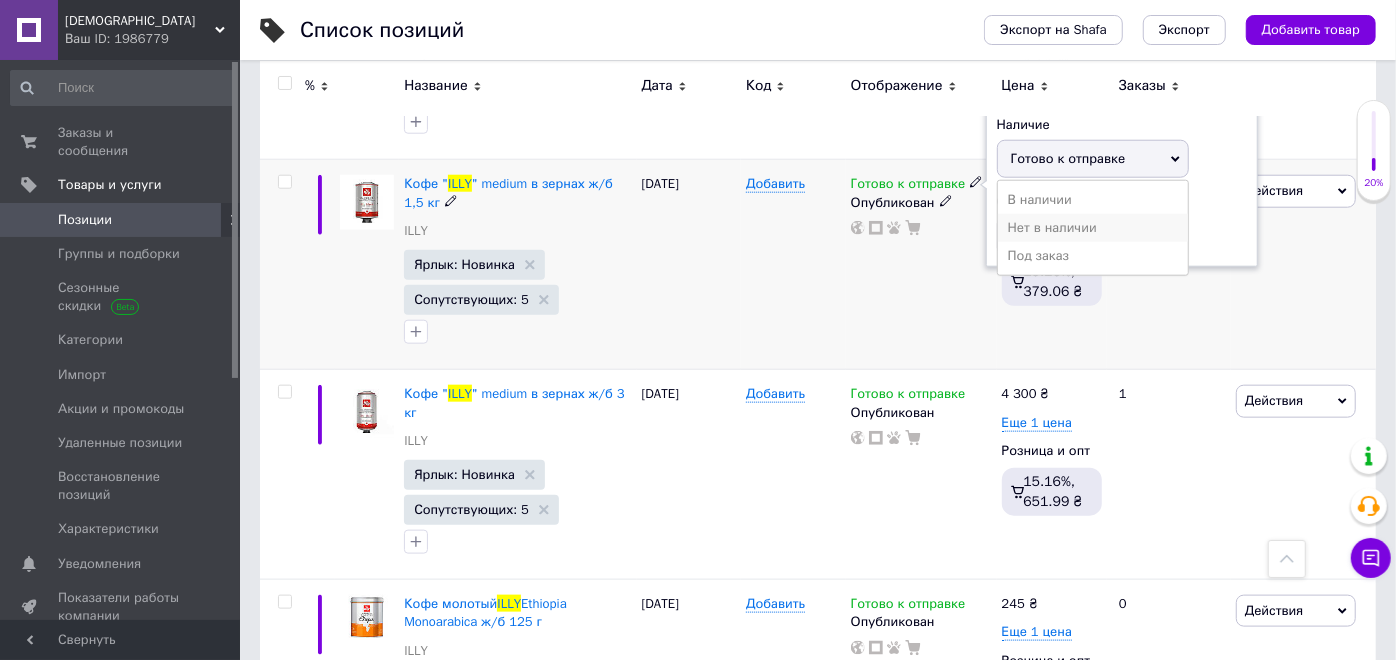 click on "Нет в наличии" at bounding box center (1093, 228) 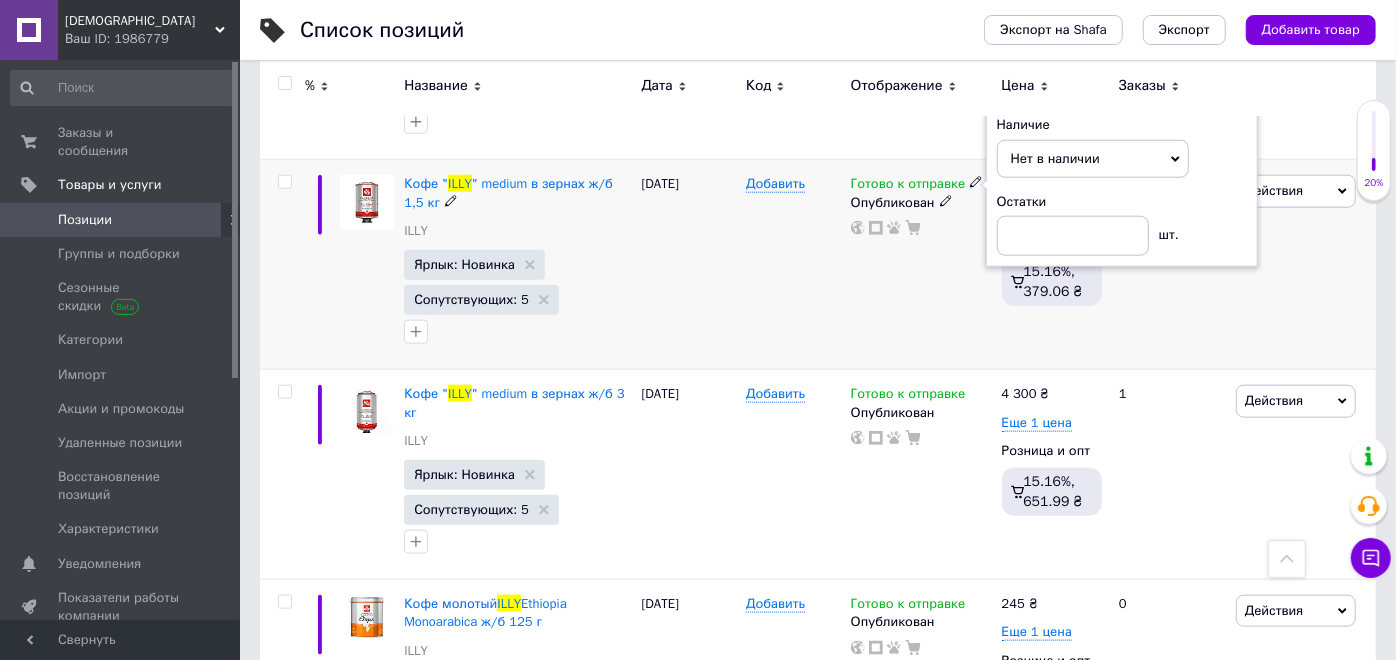 click on "Готово к отправке Наличие Нет в наличии В наличии Под заказ Готово к отправке Остатки шт. Опубликован" at bounding box center [921, 265] 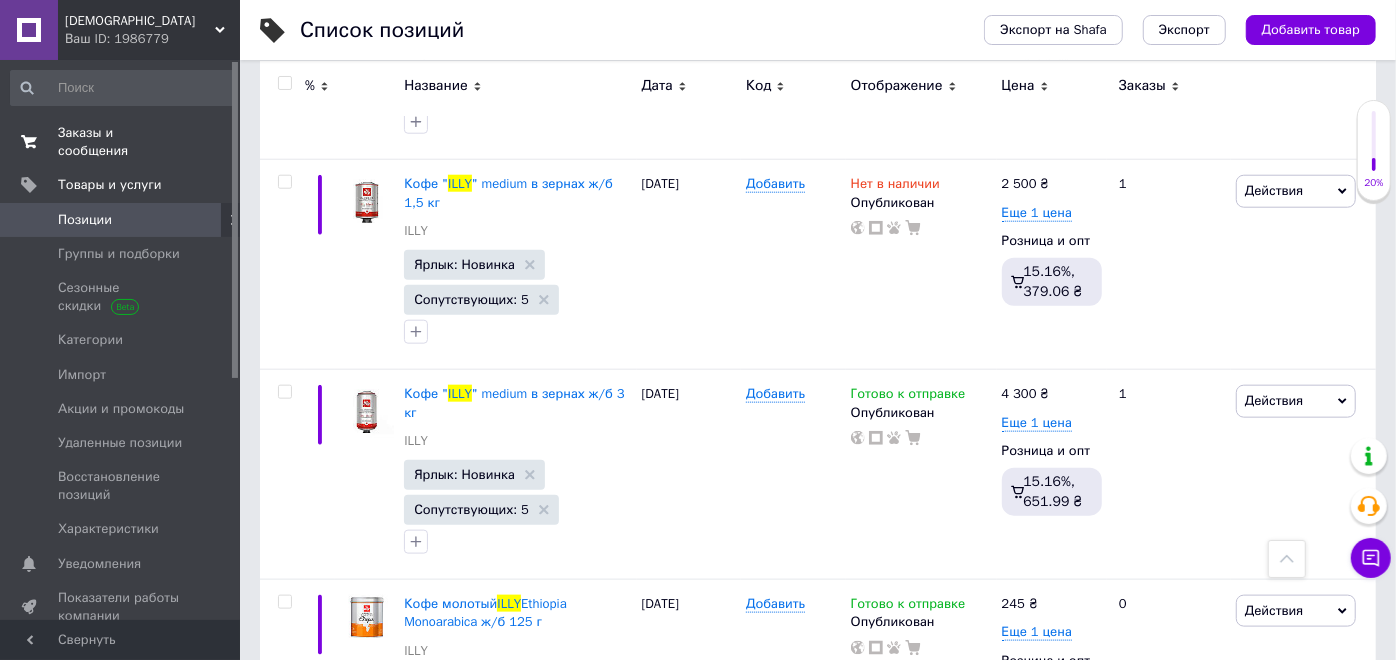 click on "0 0" at bounding box center [212, 142] 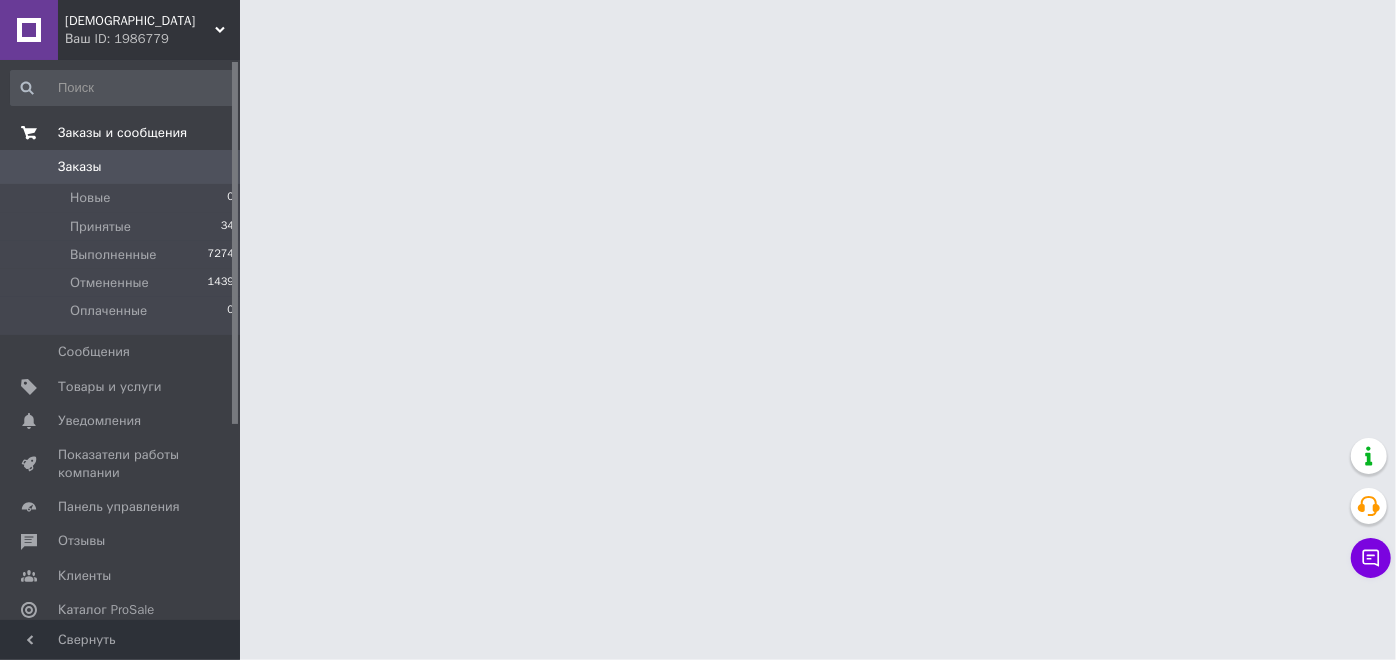 scroll, scrollTop: 0, scrollLeft: 0, axis: both 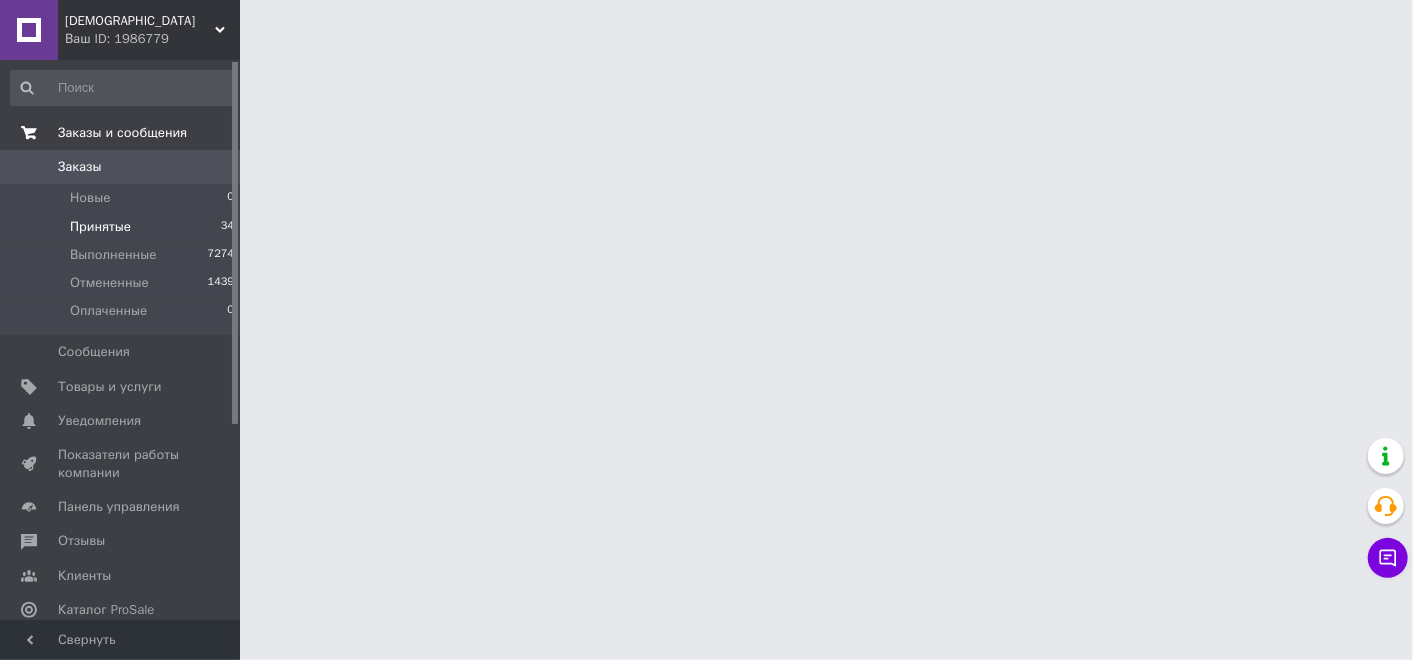 click on "Принятые 34" at bounding box center [123, 227] 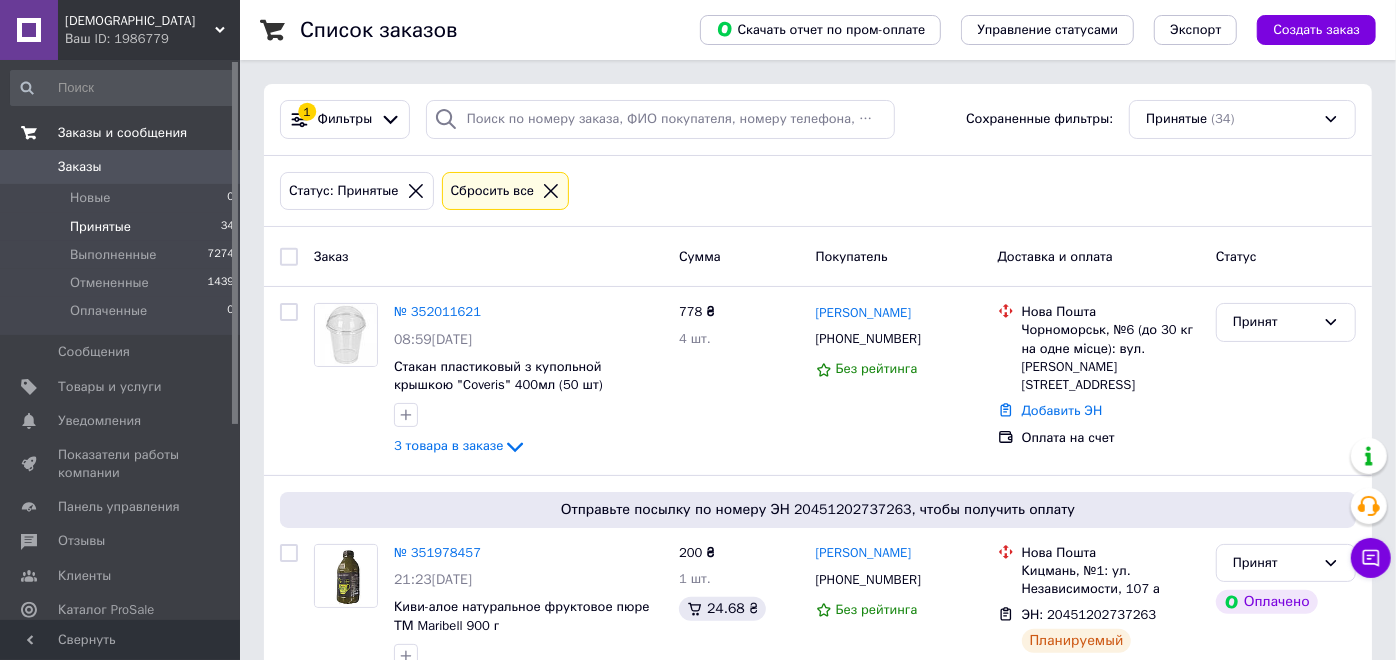 scroll, scrollTop: 6313, scrollLeft: 0, axis: vertical 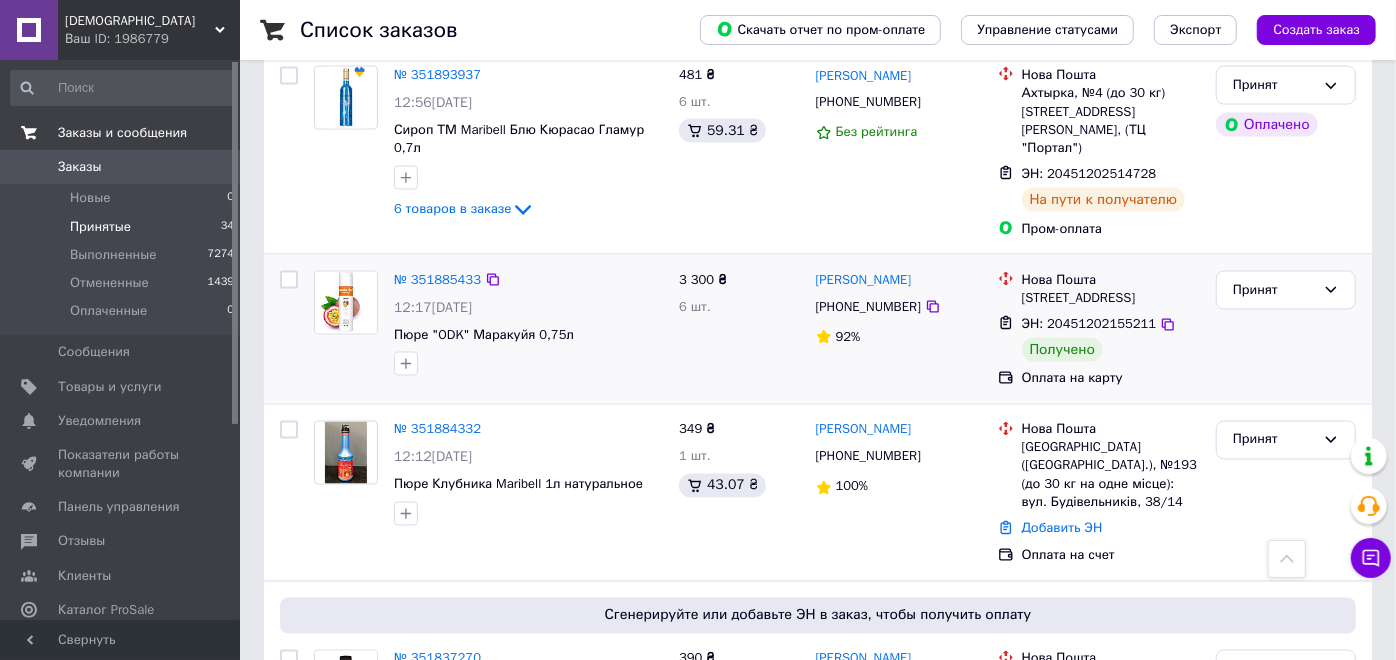 drag, startPoint x: 1277, startPoint y: 185, endPoint x: 1280, endPoint y: 201, distance: 16.27882 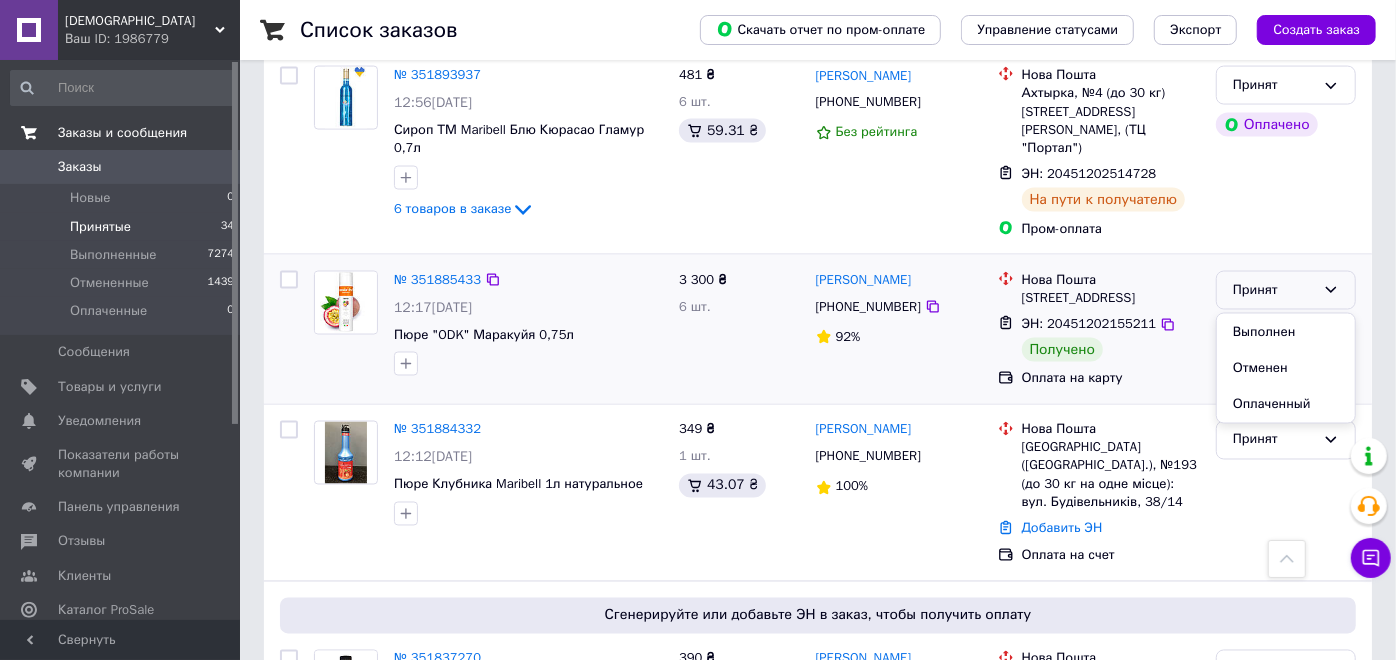 click on "Выполнен" at bounding box center [1286, 332] 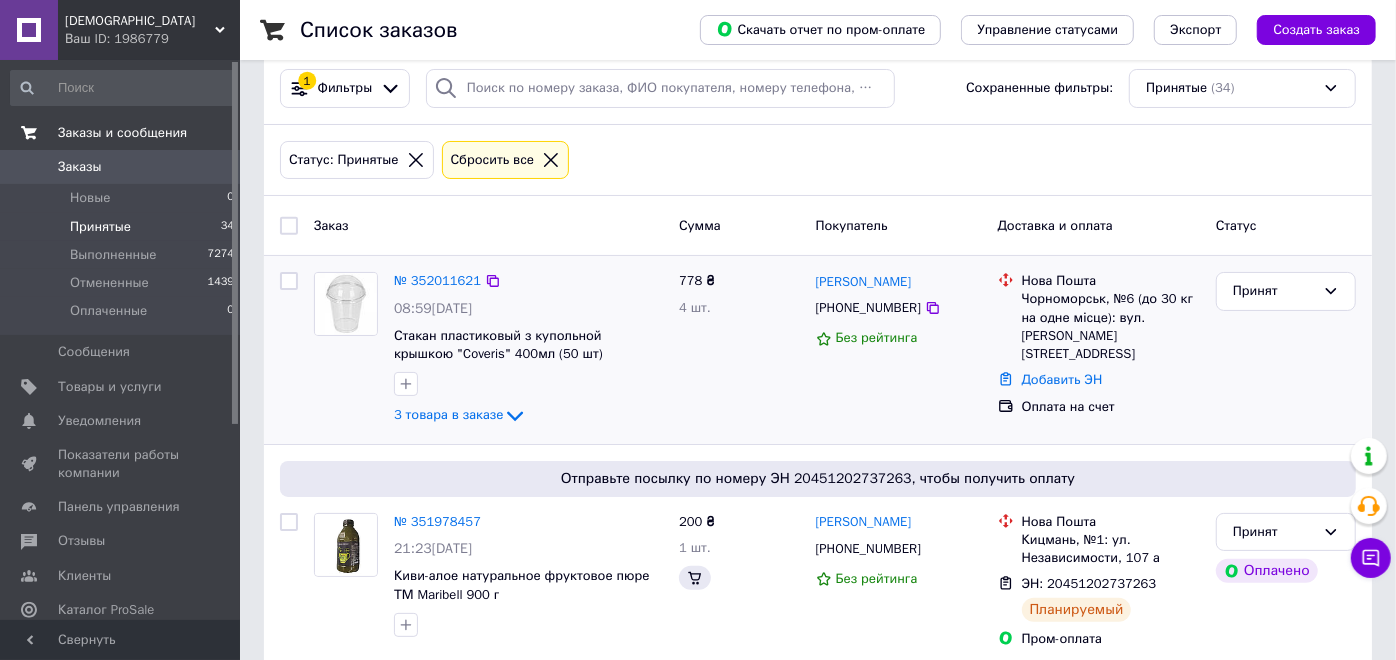 scroll, scrollTop: 0, scrollLeft: 0, axis: both 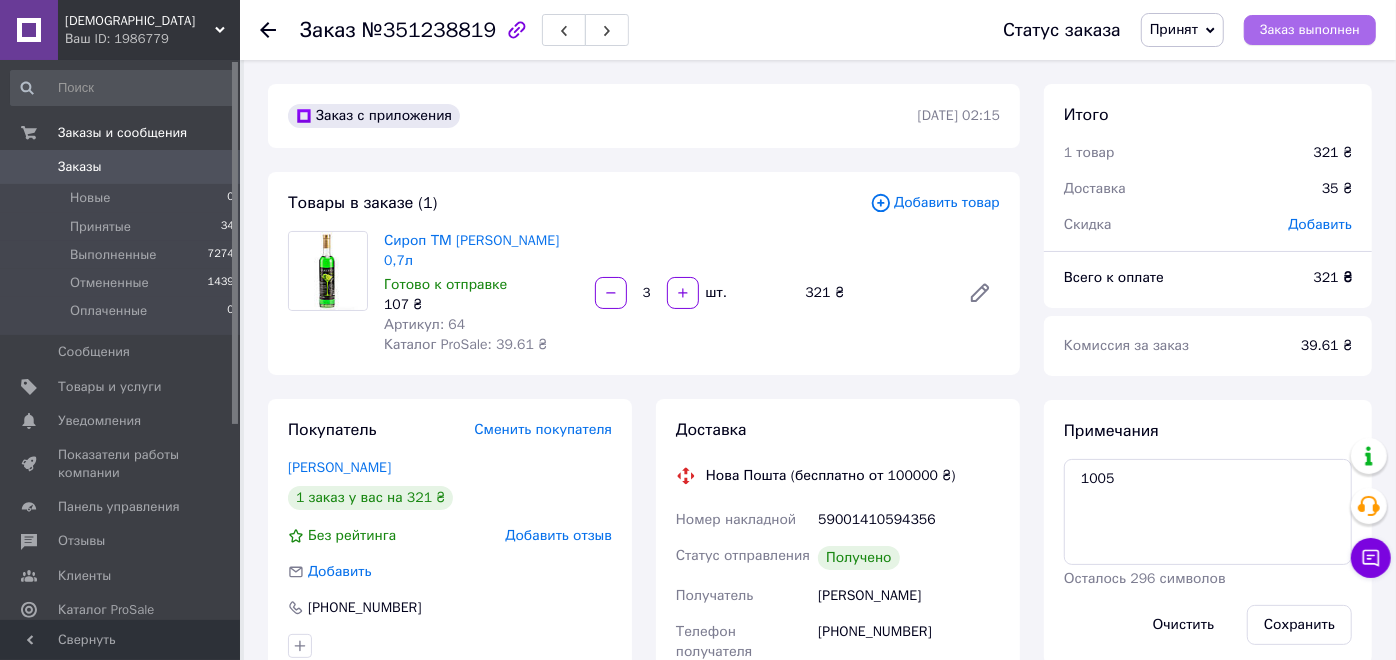 click on "Заказ выполнен" at bounding box center (1310, 30) 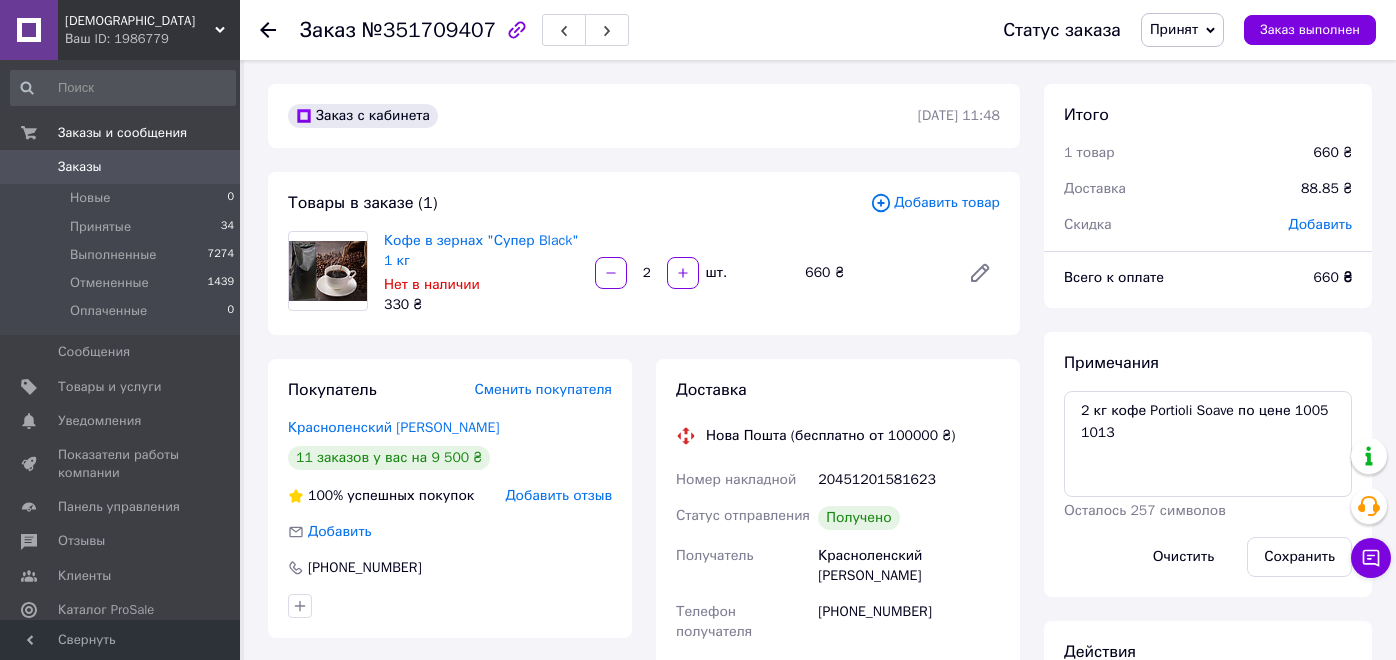 scroll, scrollTop: 0, scrollLeft: 0, axis: both 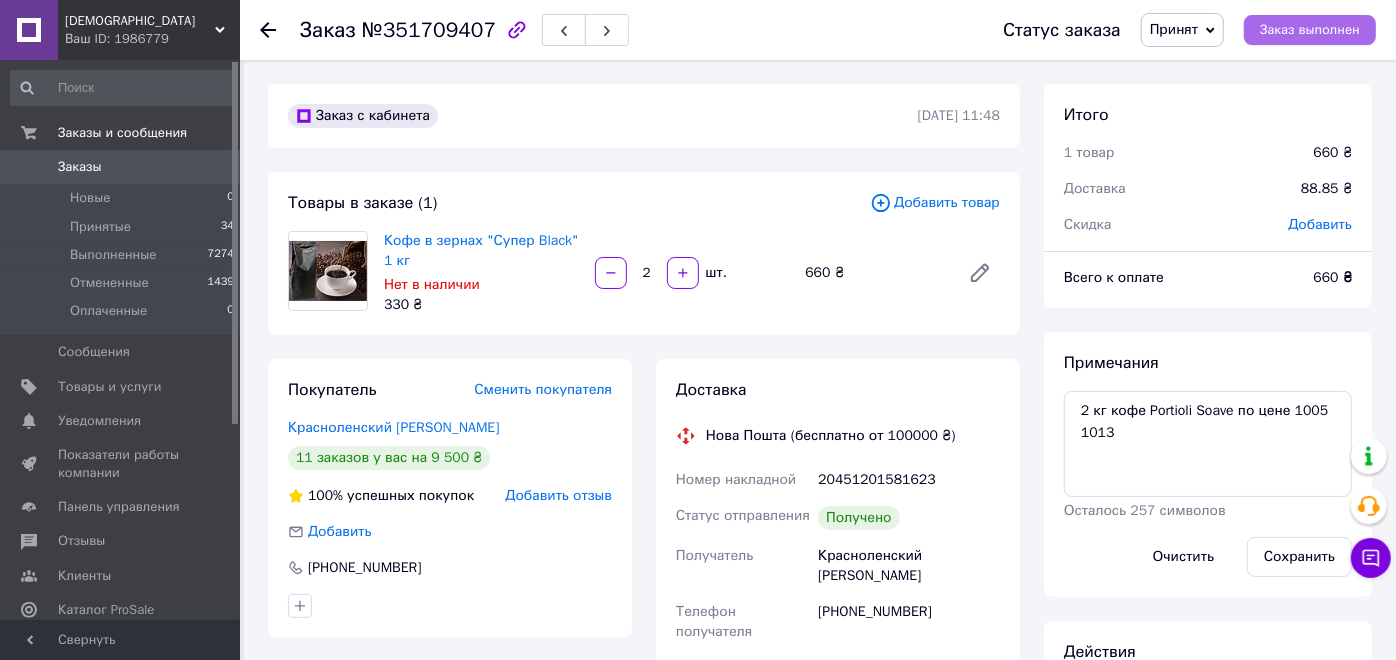 click on "Заказ выполнен" at bounding box center [1310, 30] 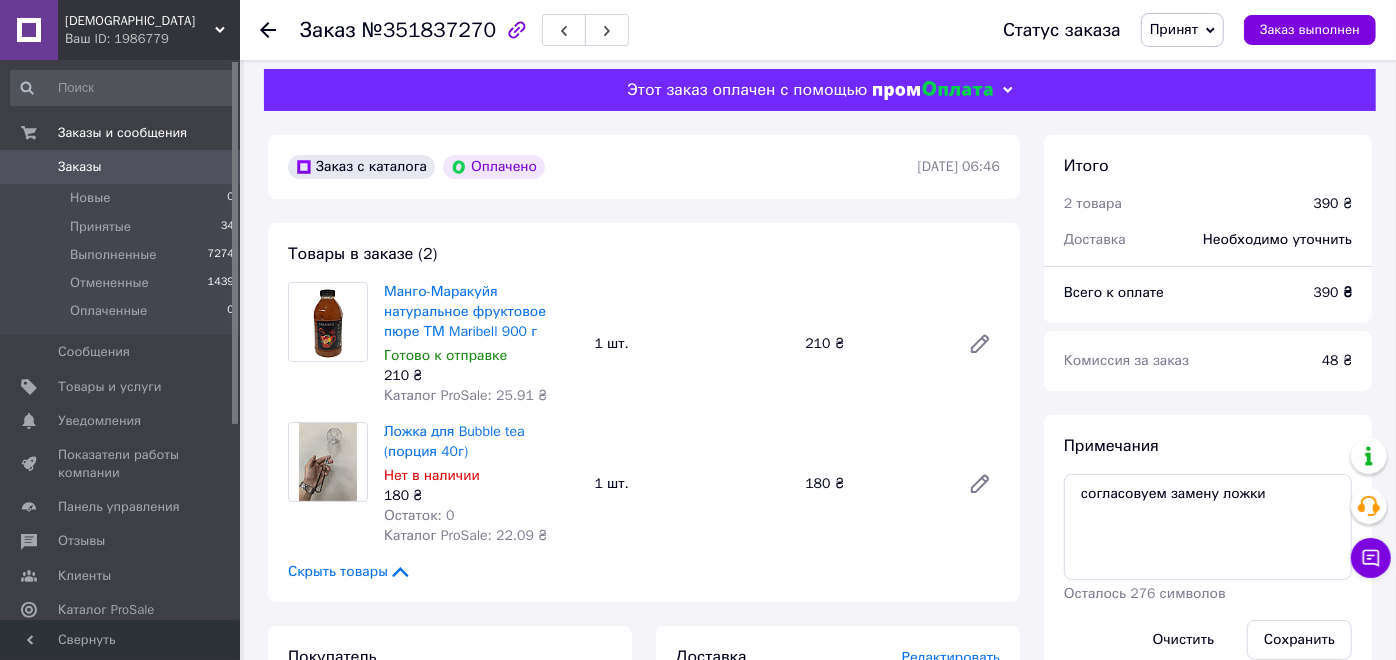 scroll, scrollTop: 0, scrollLeft: 0, axis: both 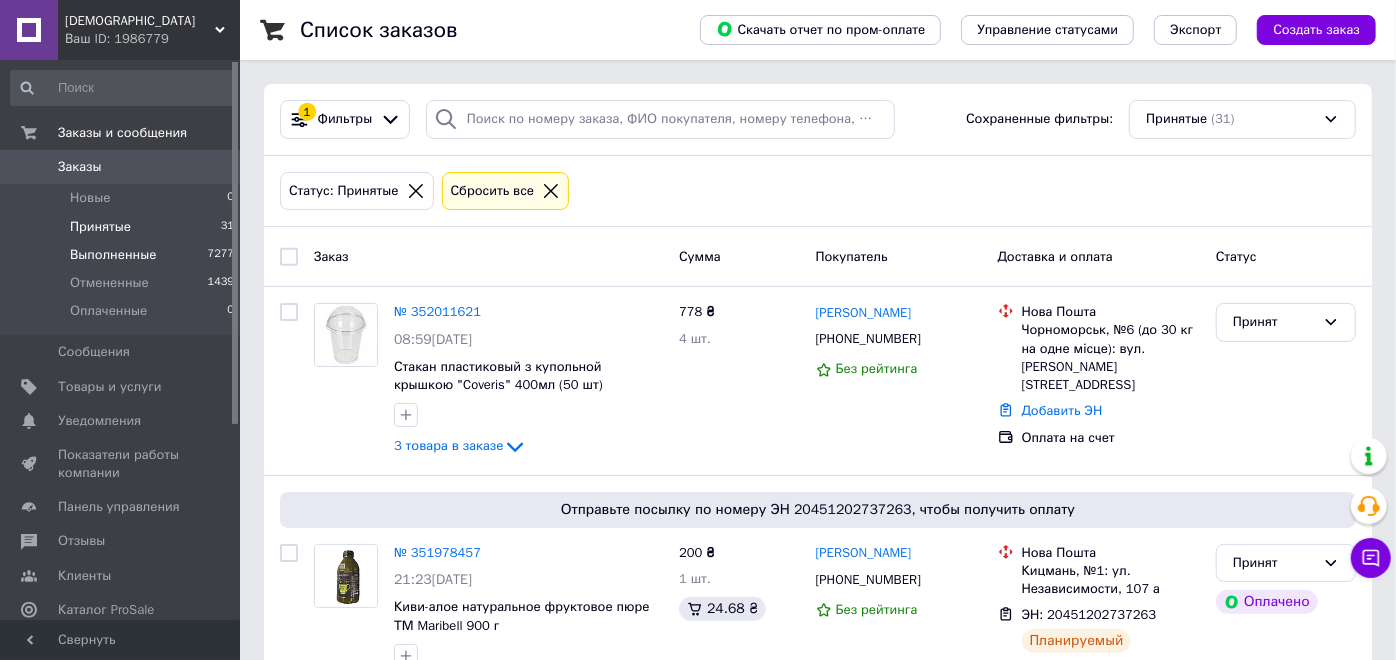 drag, startPoint x: 147, startPoint y: 262, endPoint x: 162, endPoint y: 261, distance: 15.033297 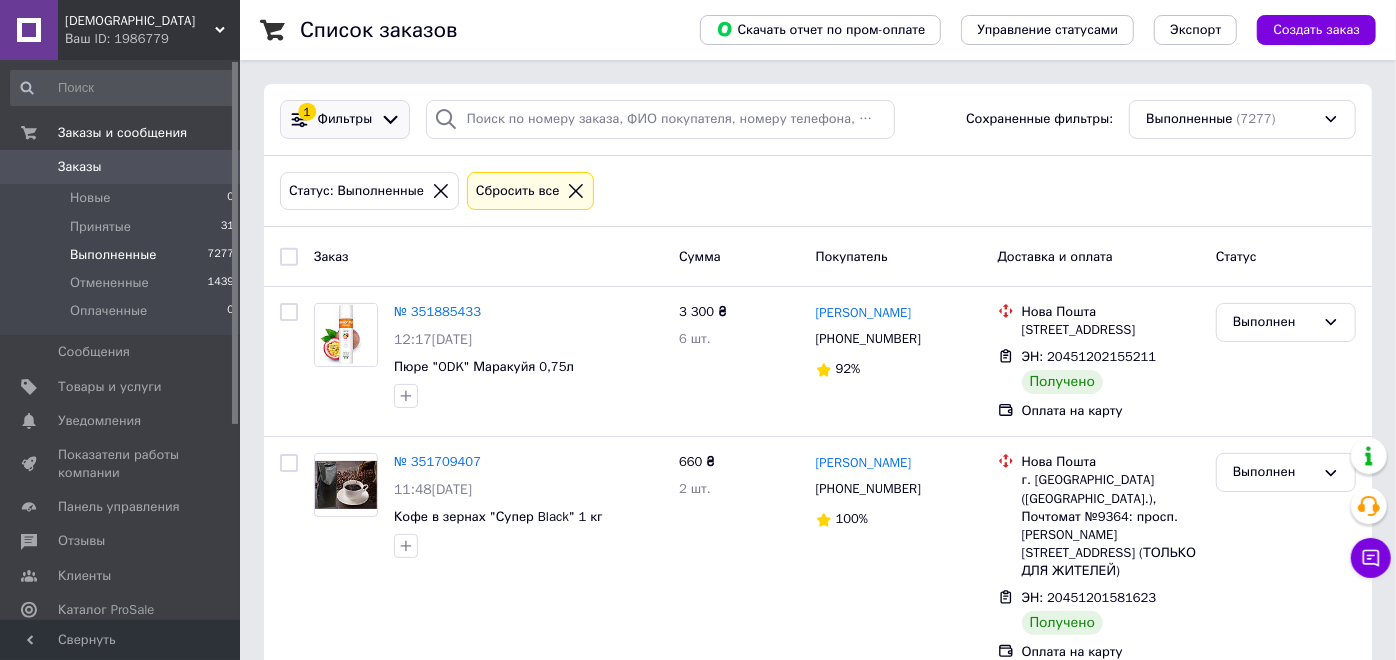 click on "1 Фильтры" at bounding box center [345, 119] 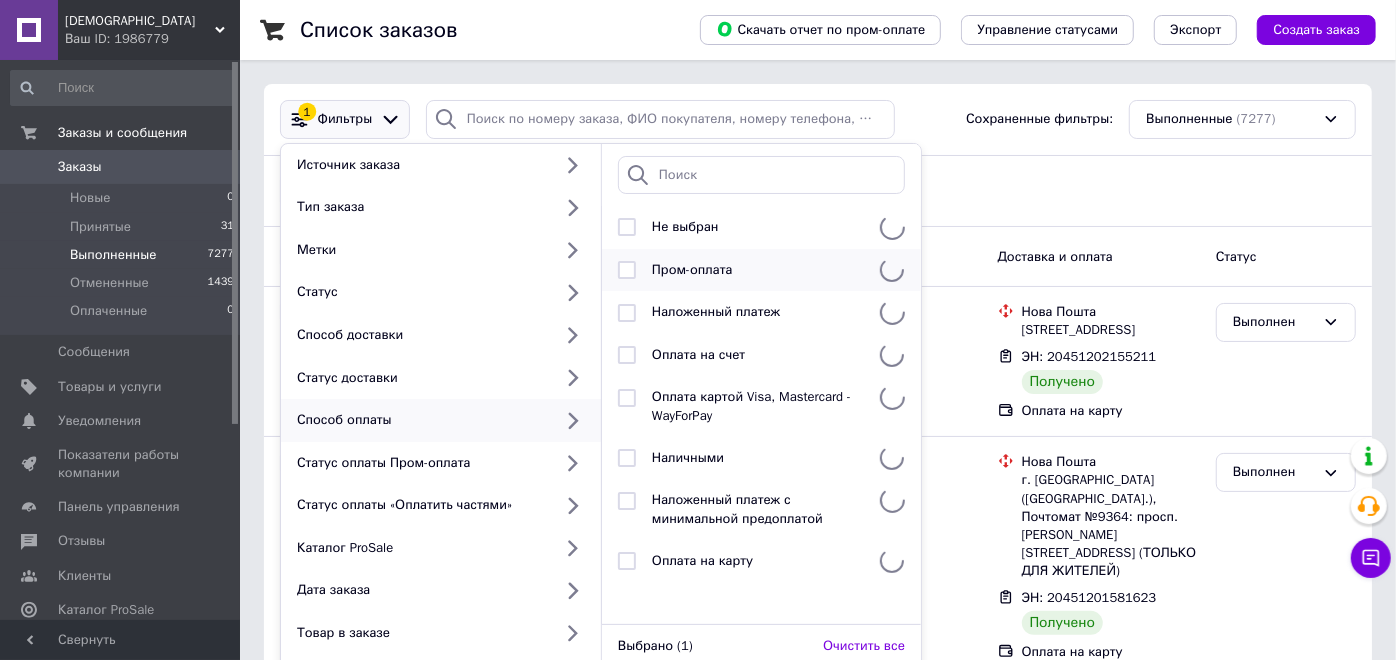 click on "Пром-оплата" at bounding box center (692, 269) 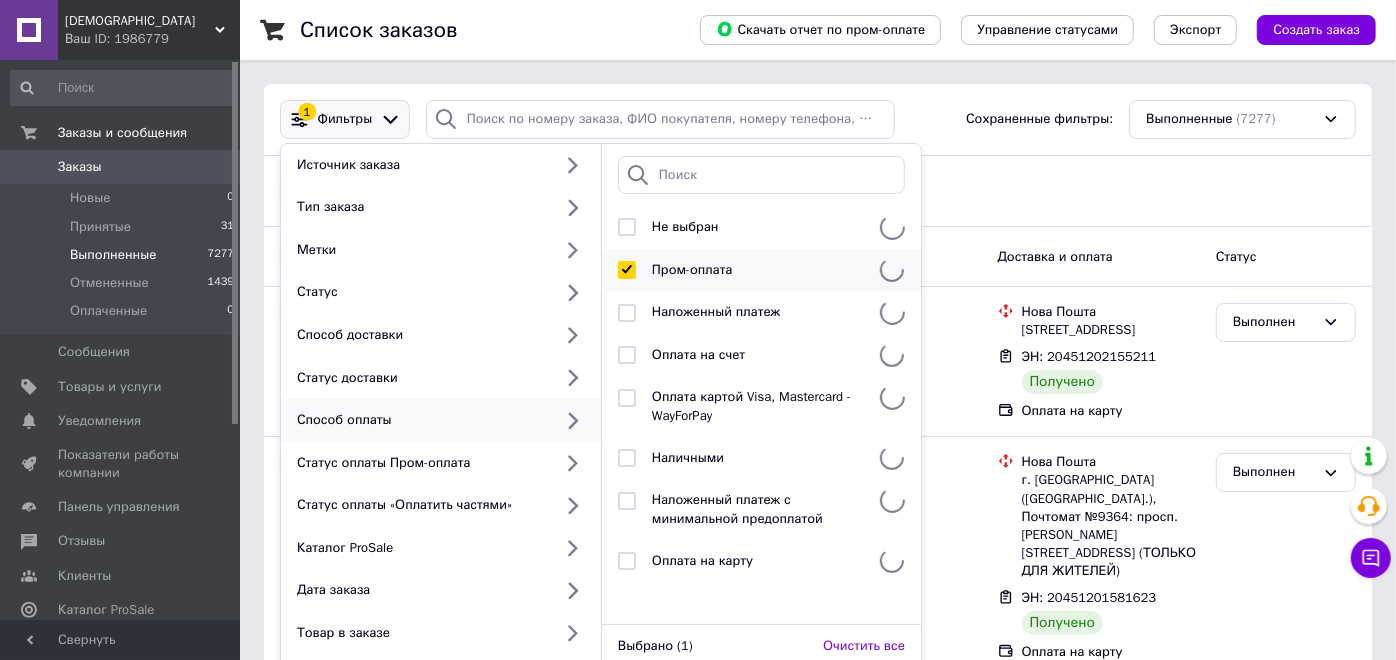 checkbox on "true" 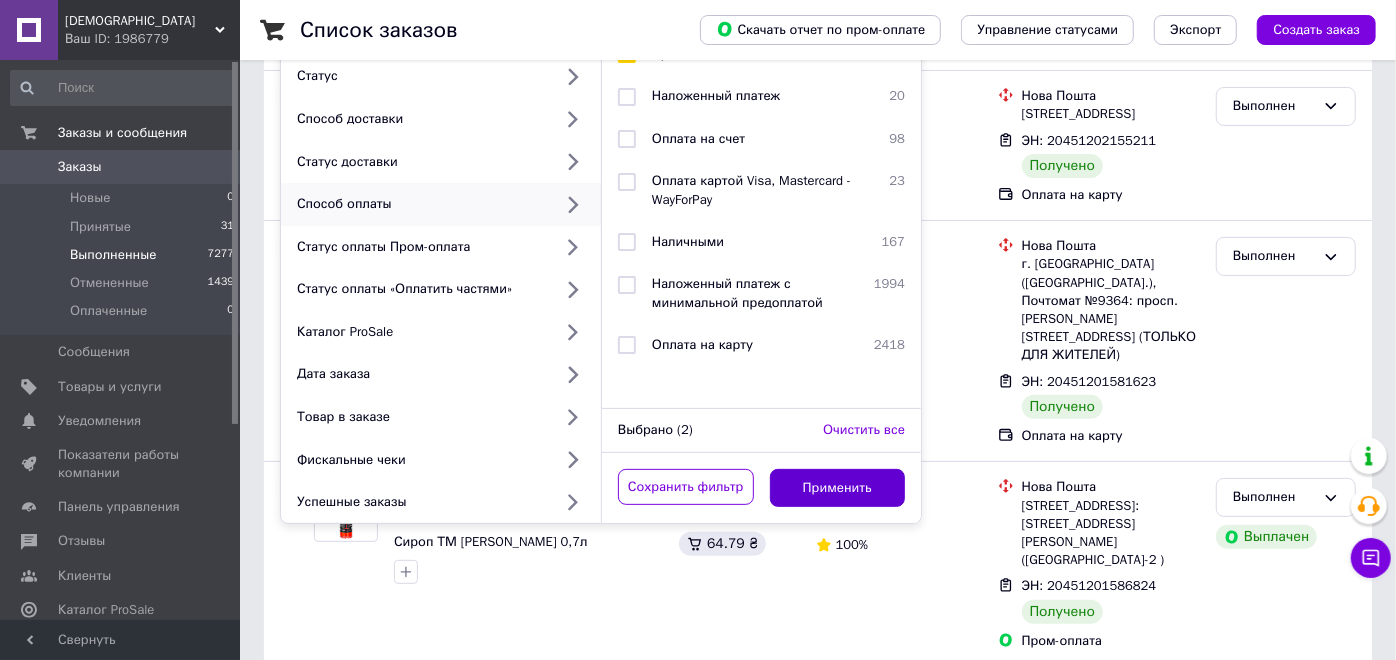 scroll, scrollTop: 222, scrollLeft: 0, axis: vertical 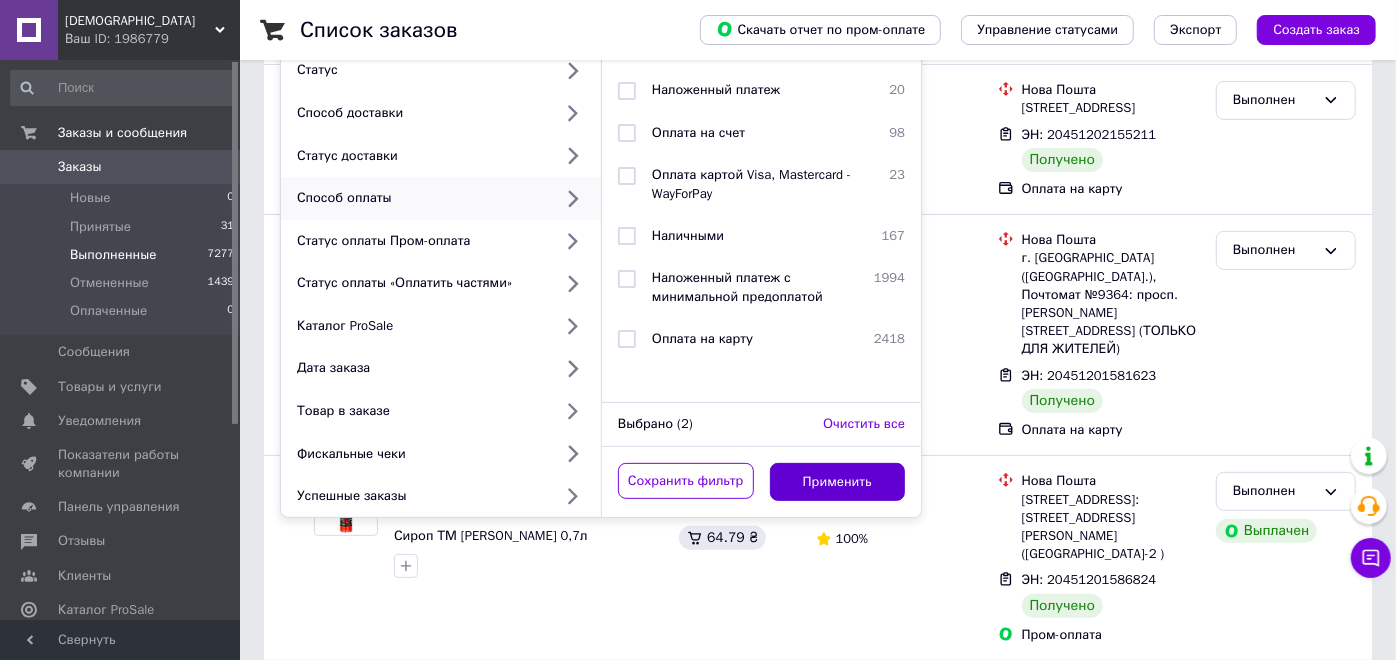 click on "Применить" at bounding box center [838, 482] 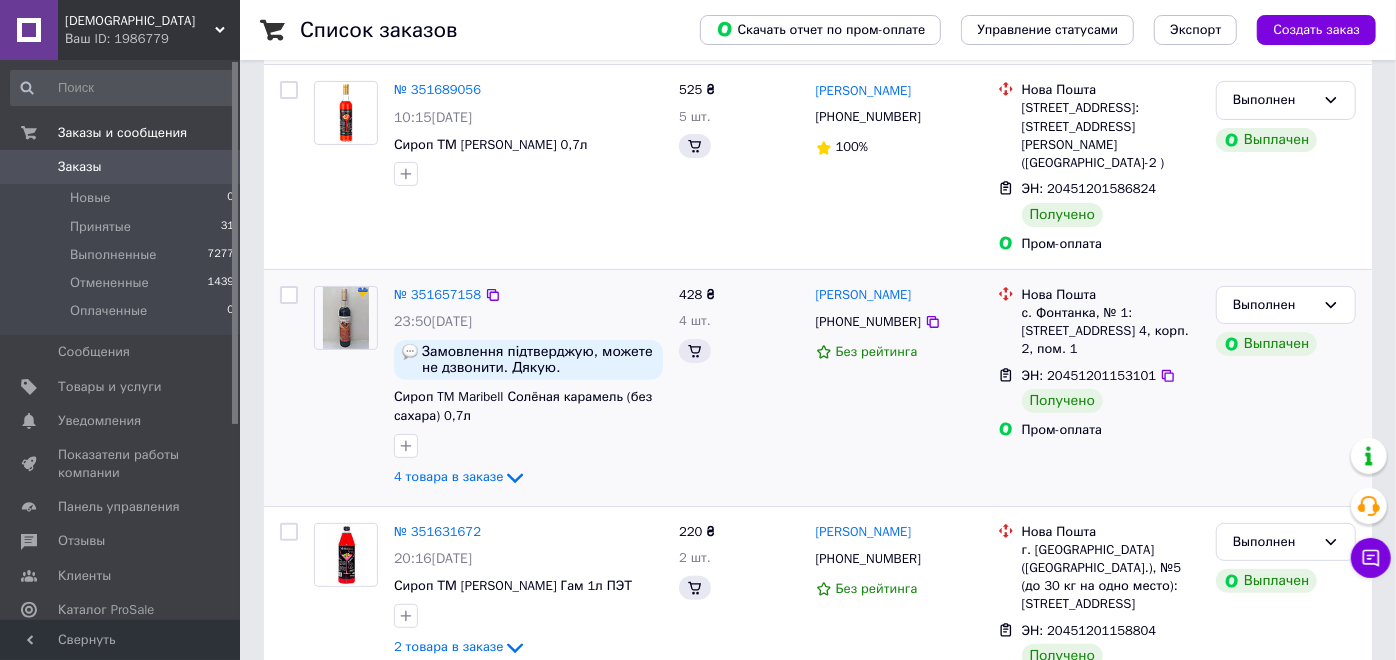 scroll, scrollTop: 0, scrollLeft: 0, axis: both 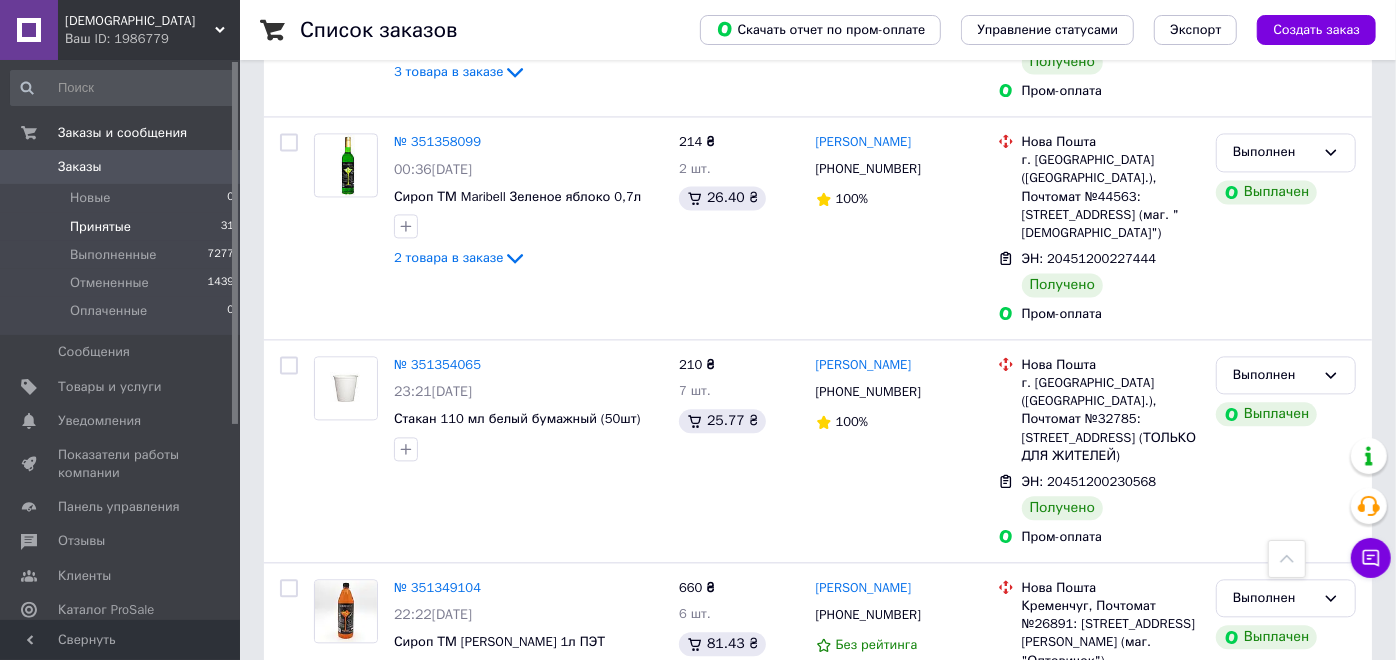 click on "Принятые 31" at bounding box center [123, 227] 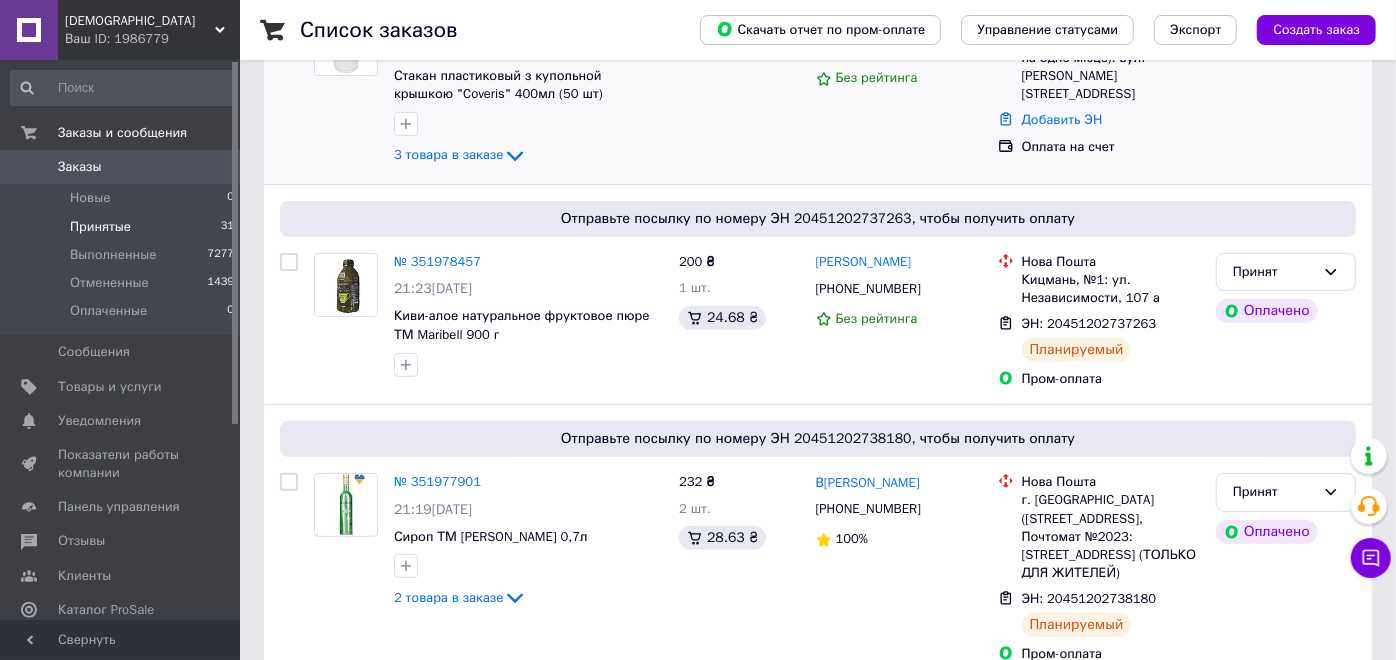 scroll, scrollTop: 555, scrollLeft: 0, axis: vertical 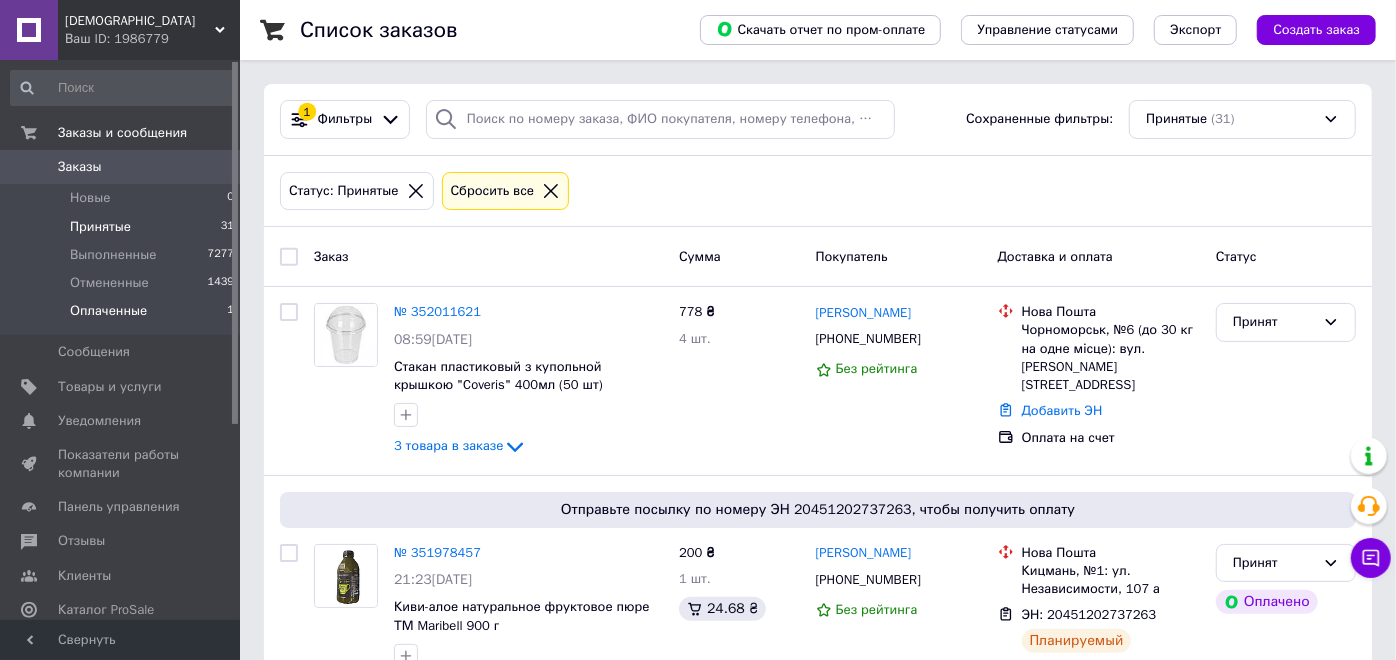 click on "Оплаченные 1" at bounding box center [123, 316] 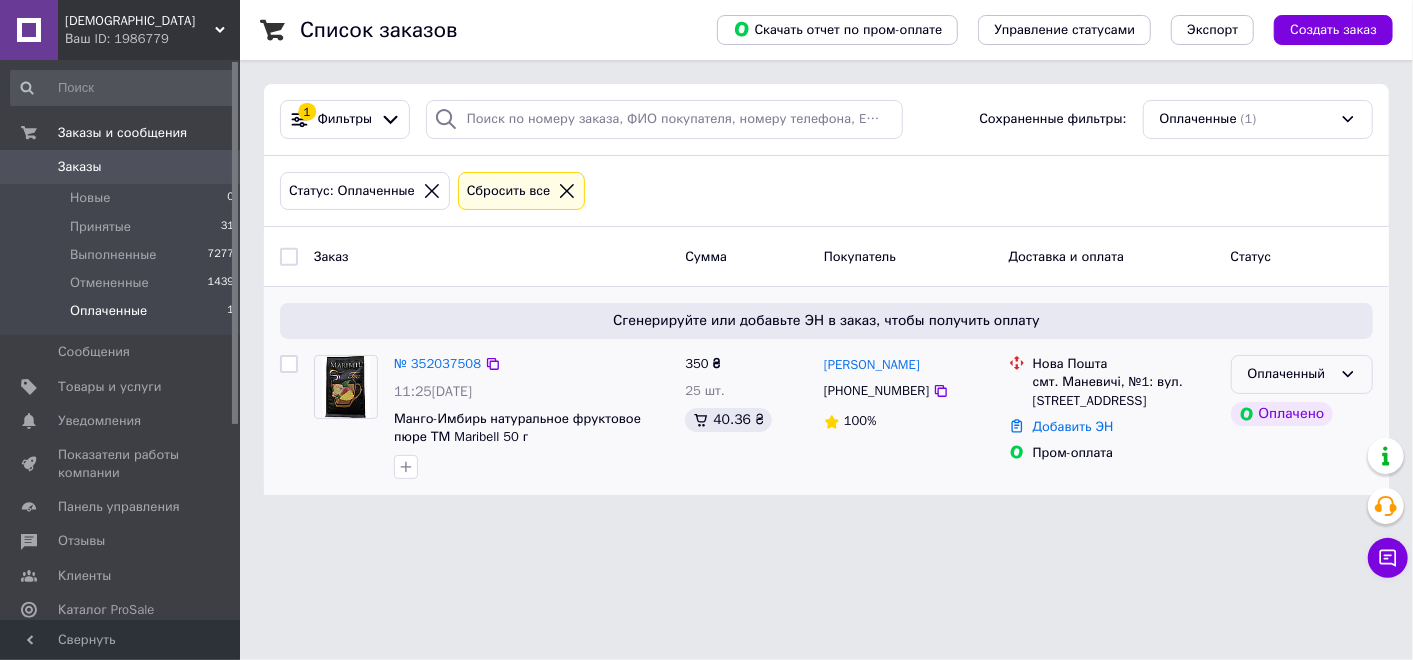 click 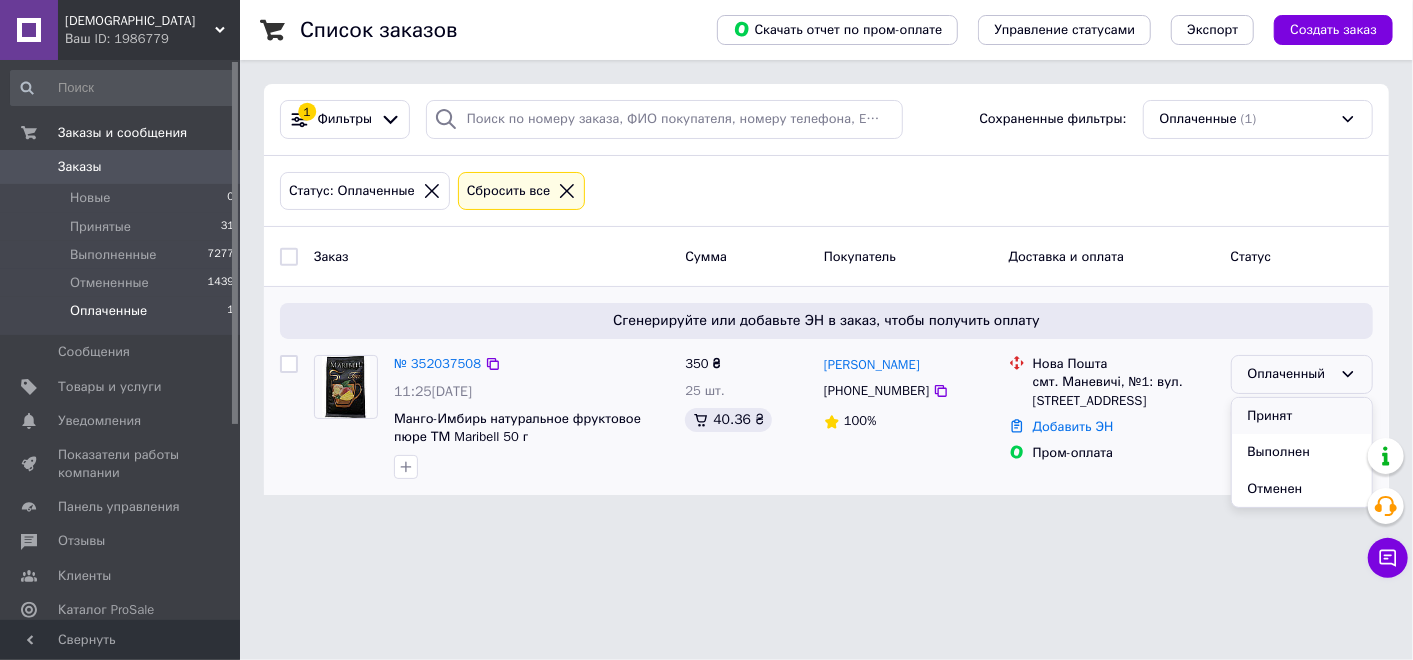 click on "Принят" at bounding box center (1302, 416) 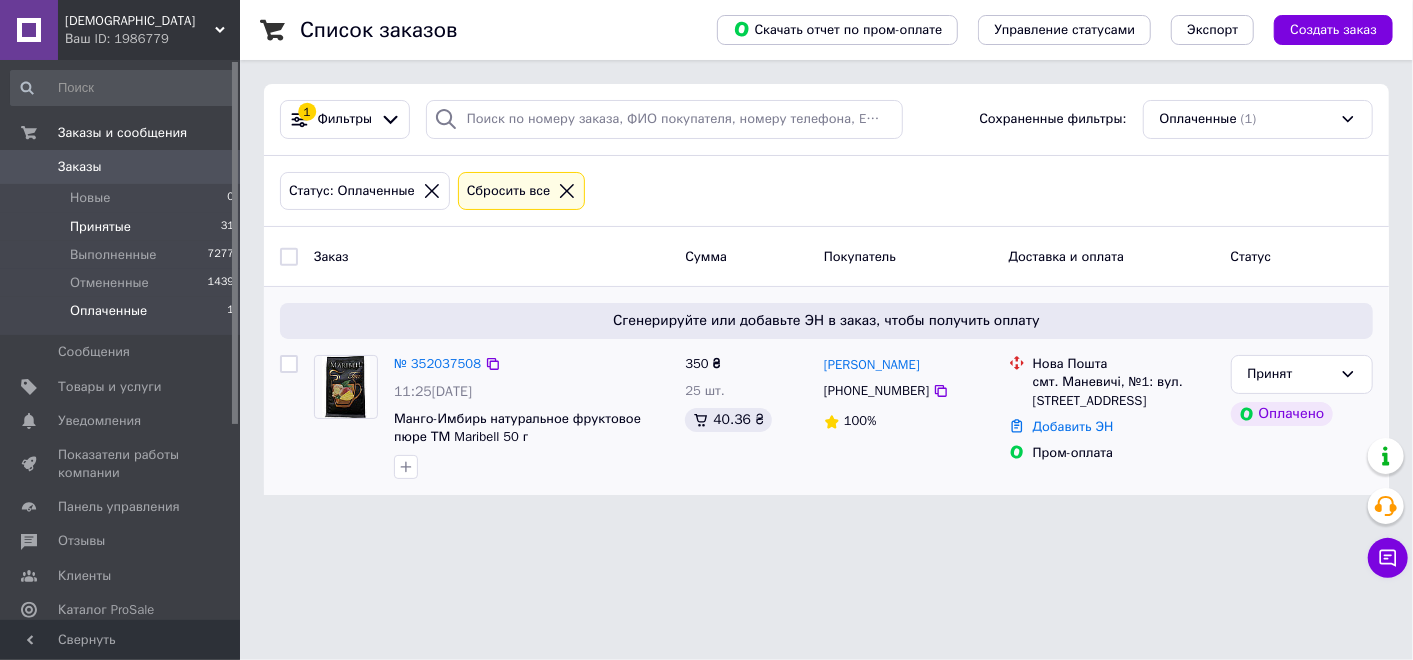 click on "Принятые 31" at bounding box center (123, 227) 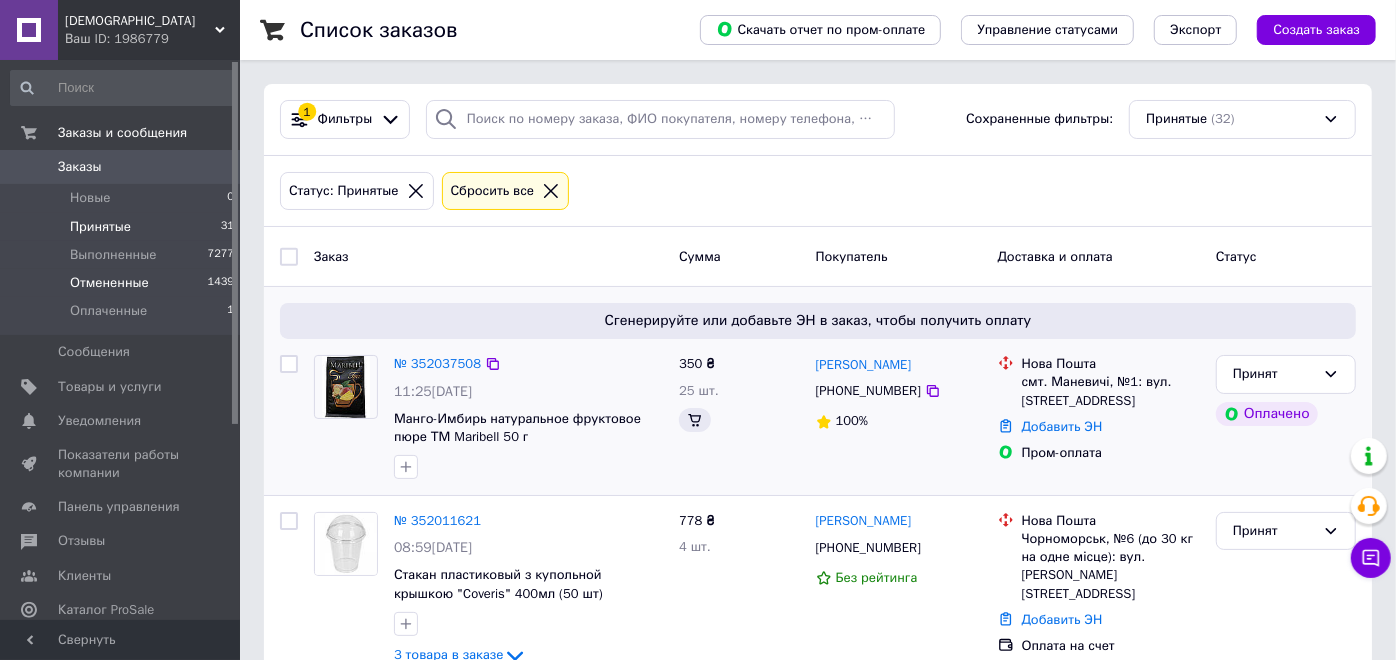 click on "Отмененные 1439" at bounding box center [123, 283] 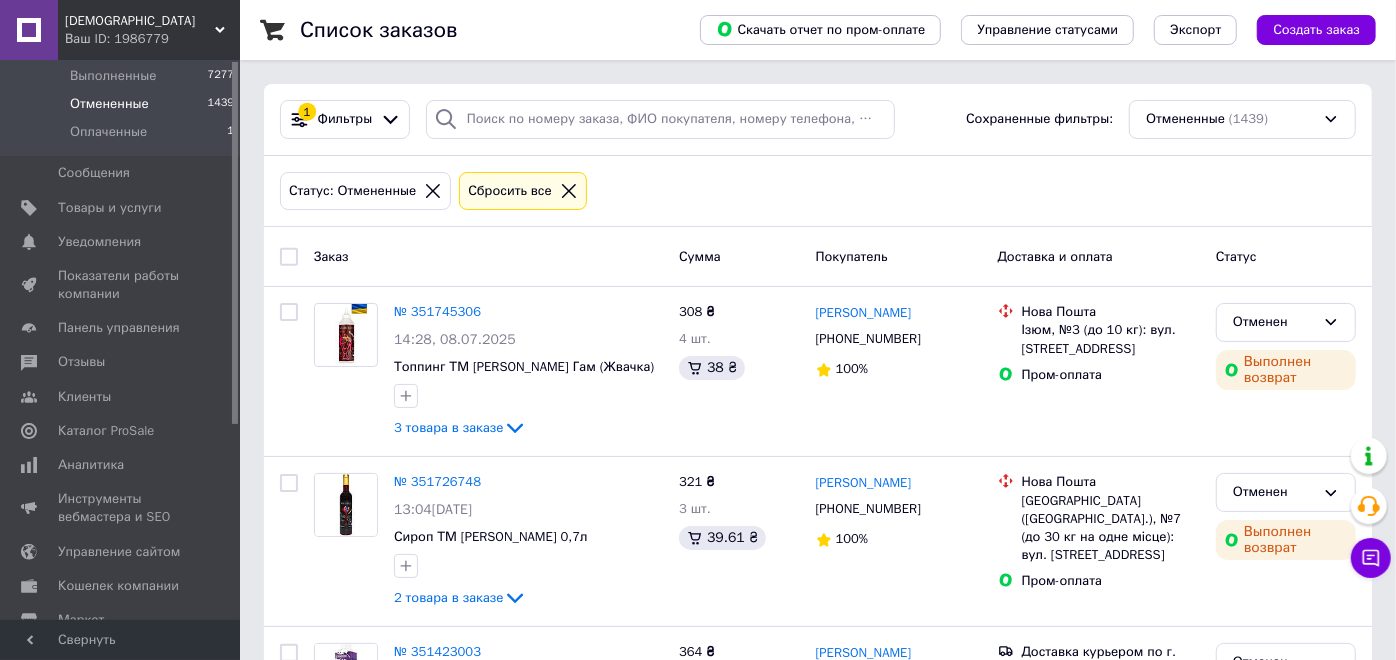 scroll, scrollTop: 222, scrollLeft: 0, axis: vertical 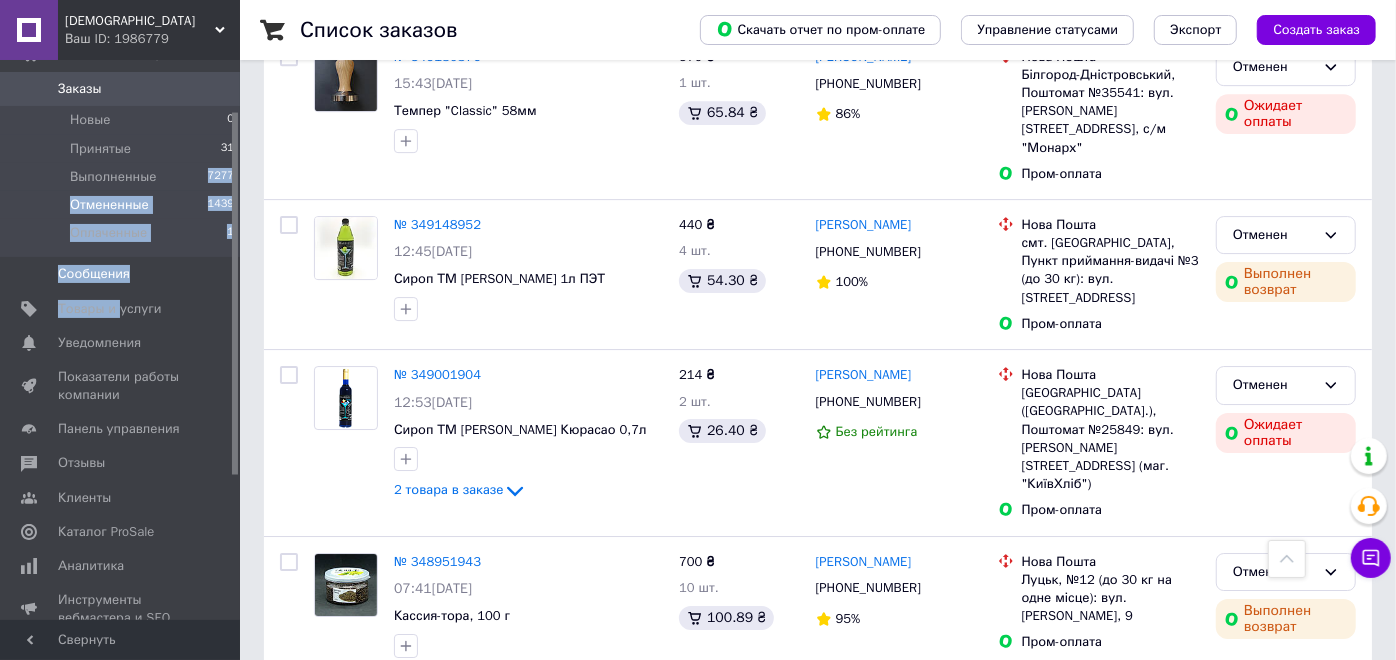drag, startPoint x: 166, startPoint y: 185, endPoint x: 107, endPoint y: 283, distance: 114.38969 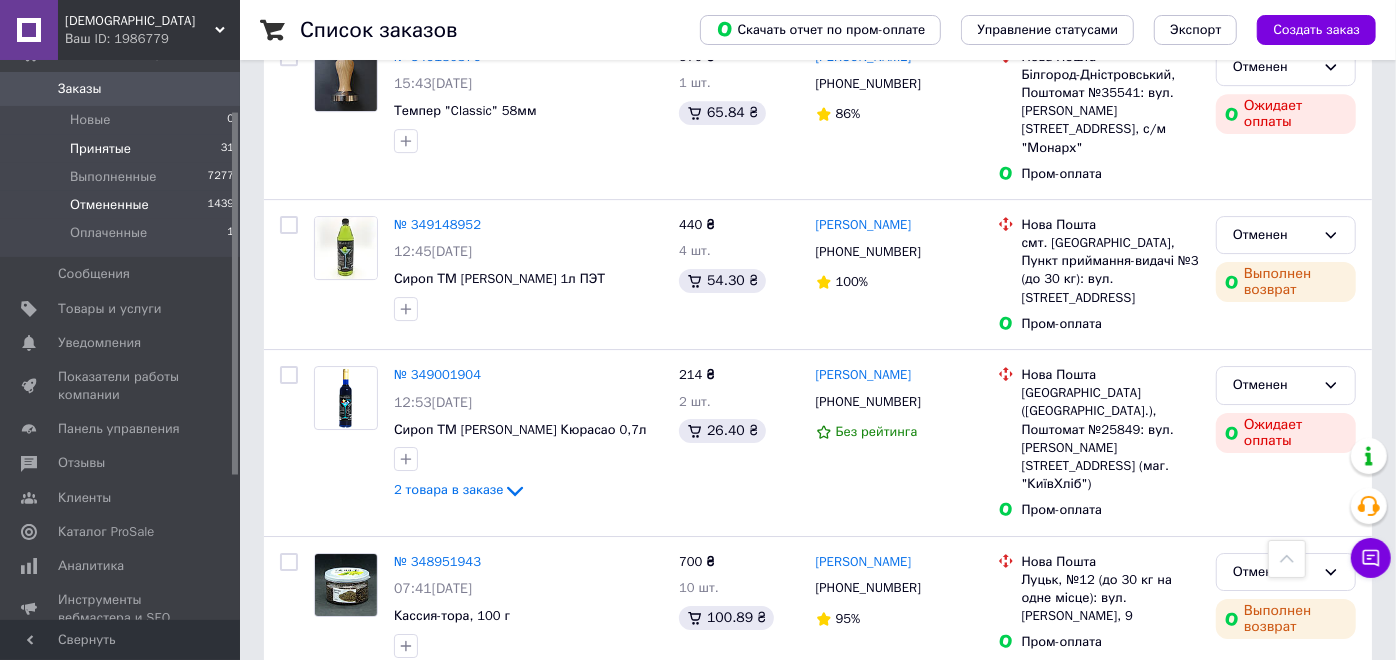 drag, startPoint x: 107, startPoint y: 283, endPoint x: 102, endPoint y: 152, distance: 131.09538 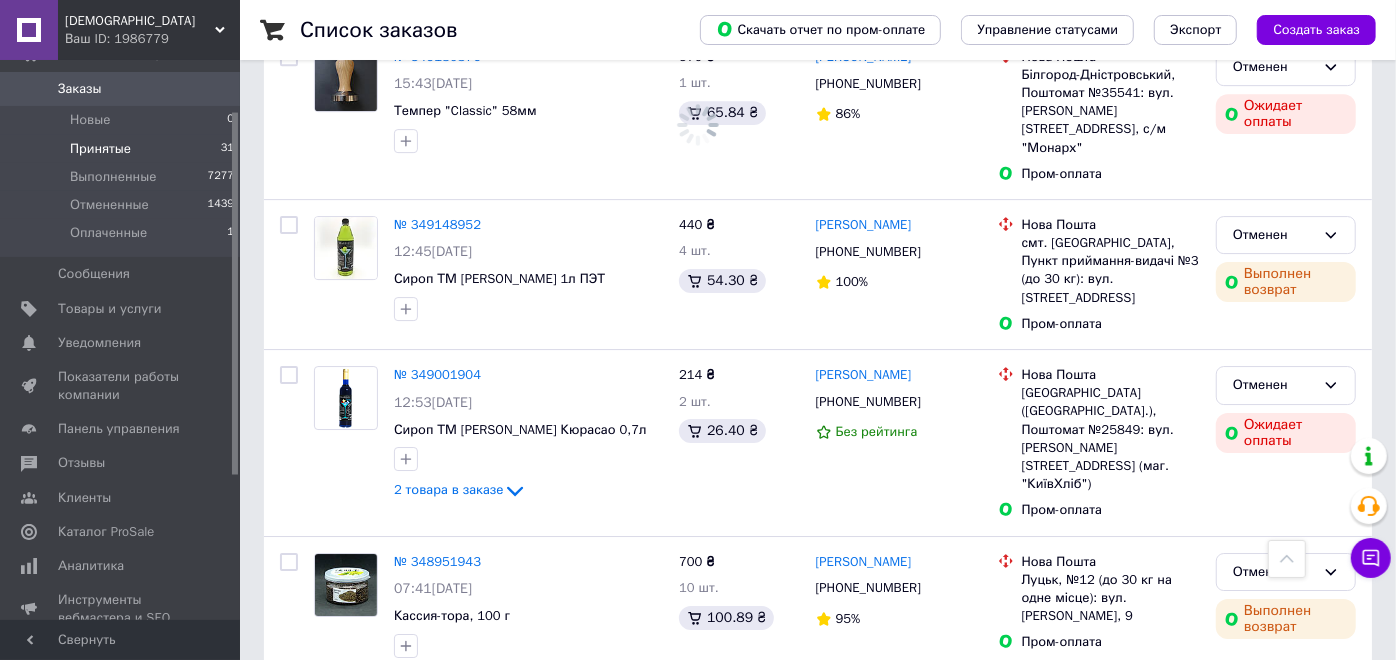 click on "Принятые" at bounding box center [100, 149] 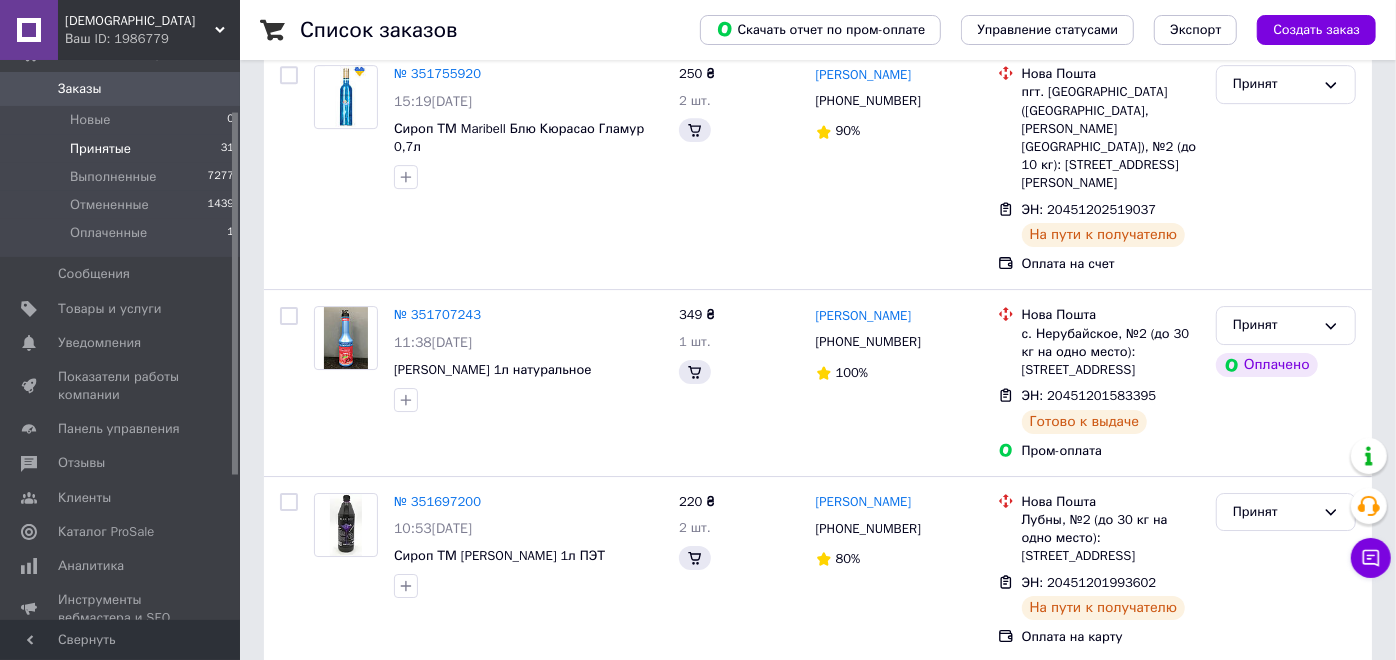 scroll, scrollTop: 0, scrollLeft: 0, axis: both 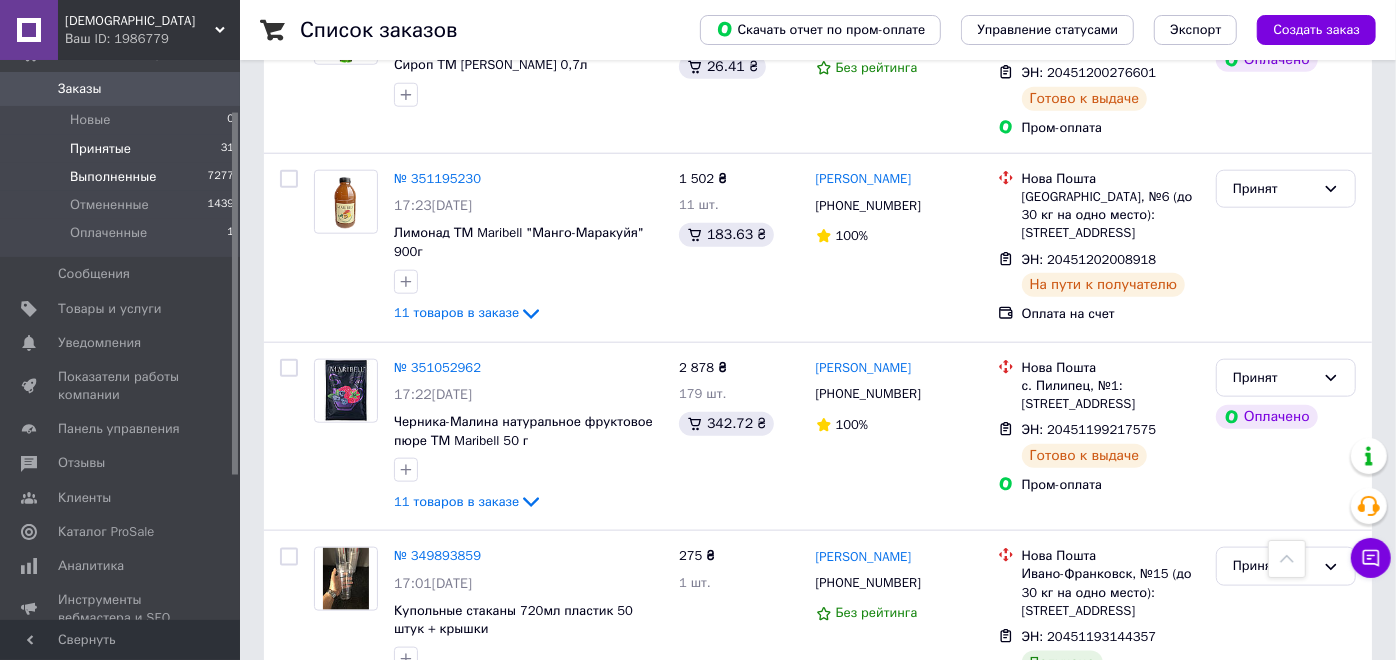 click on "Выполненные" at bounding box center [113, 177] 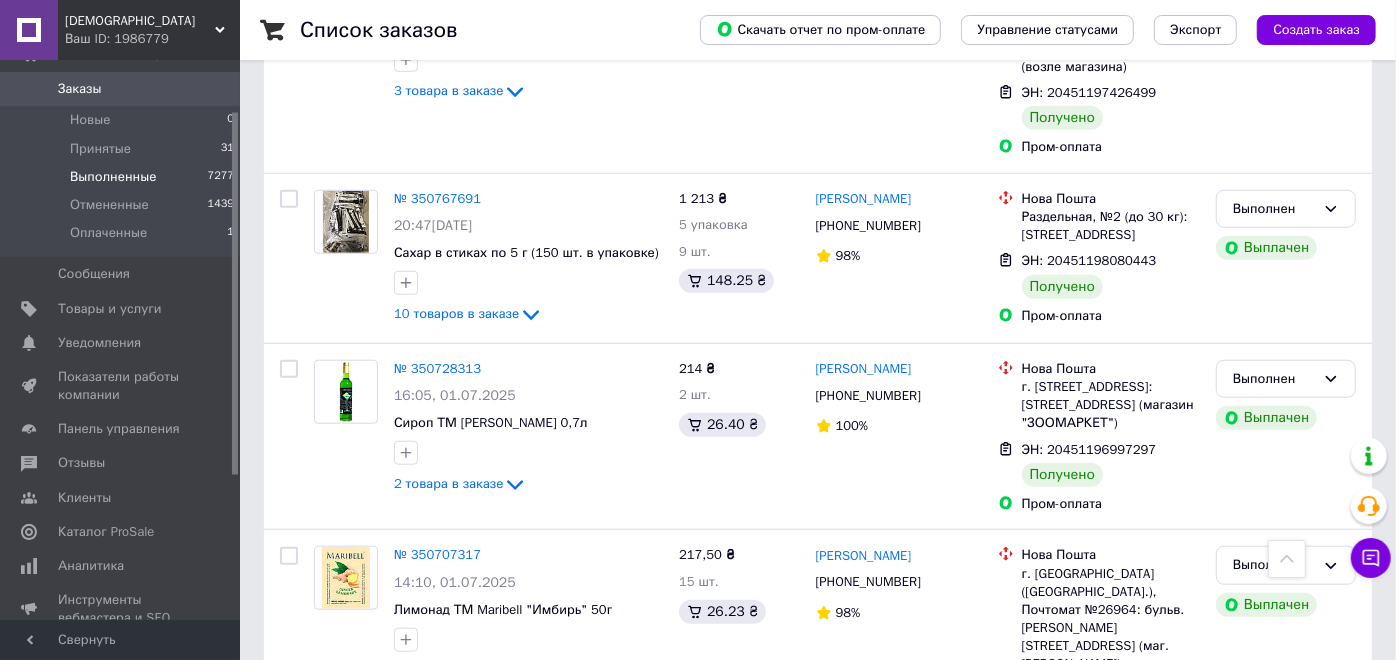 scroll, scrollTop: 10666, scrollLeft: 0, axis: vertical 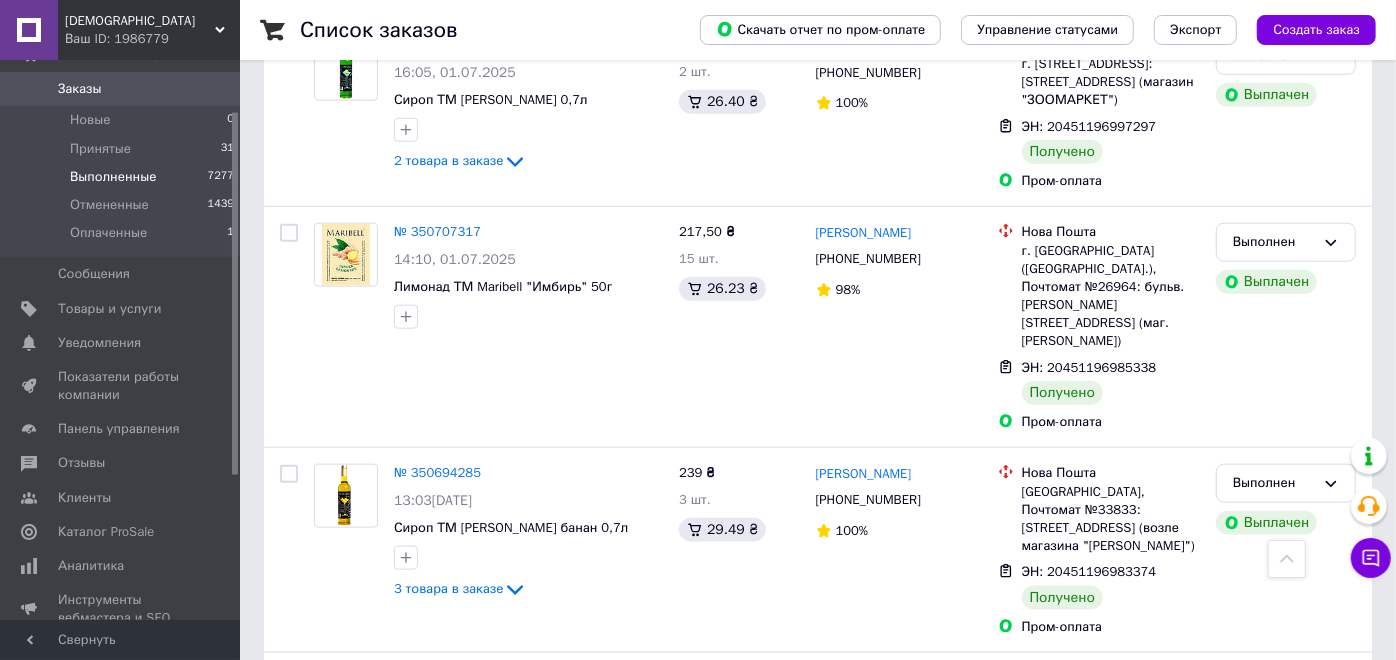click on "Заказы" at bounding box center (121, 89) 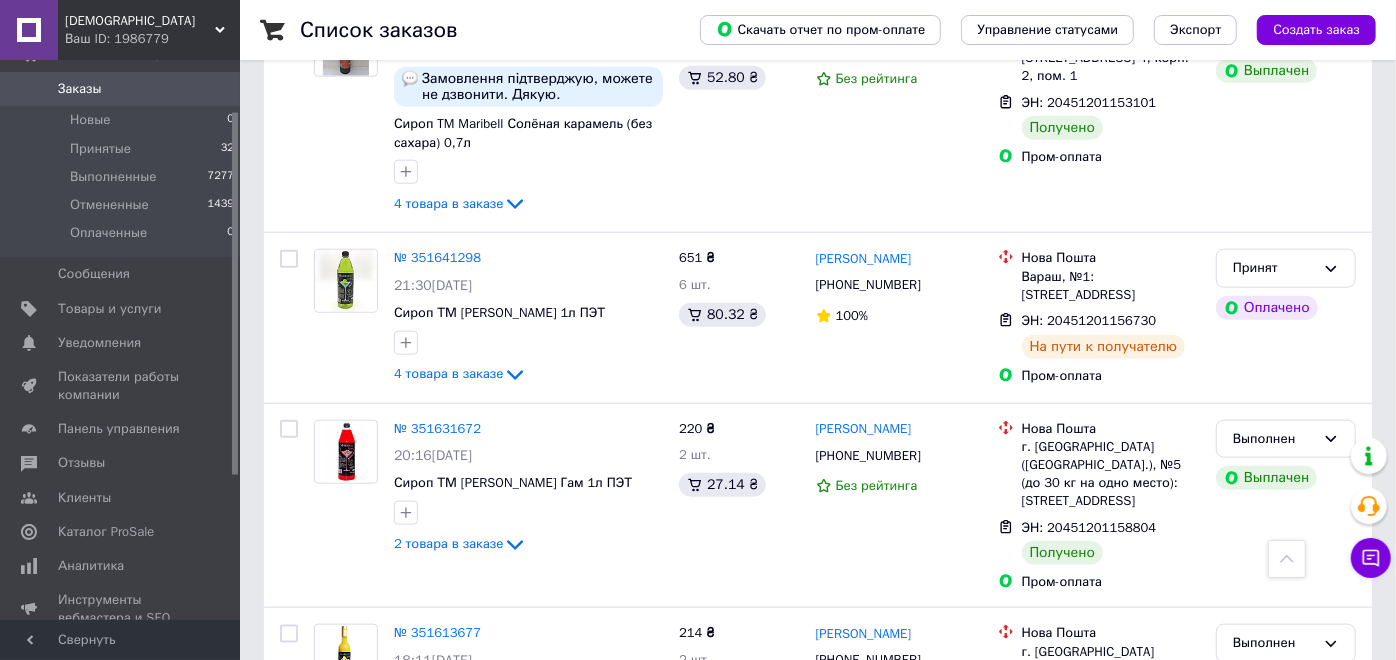 scroll, scrollTop: 6666, scrollLeft: 0, axis: vertical 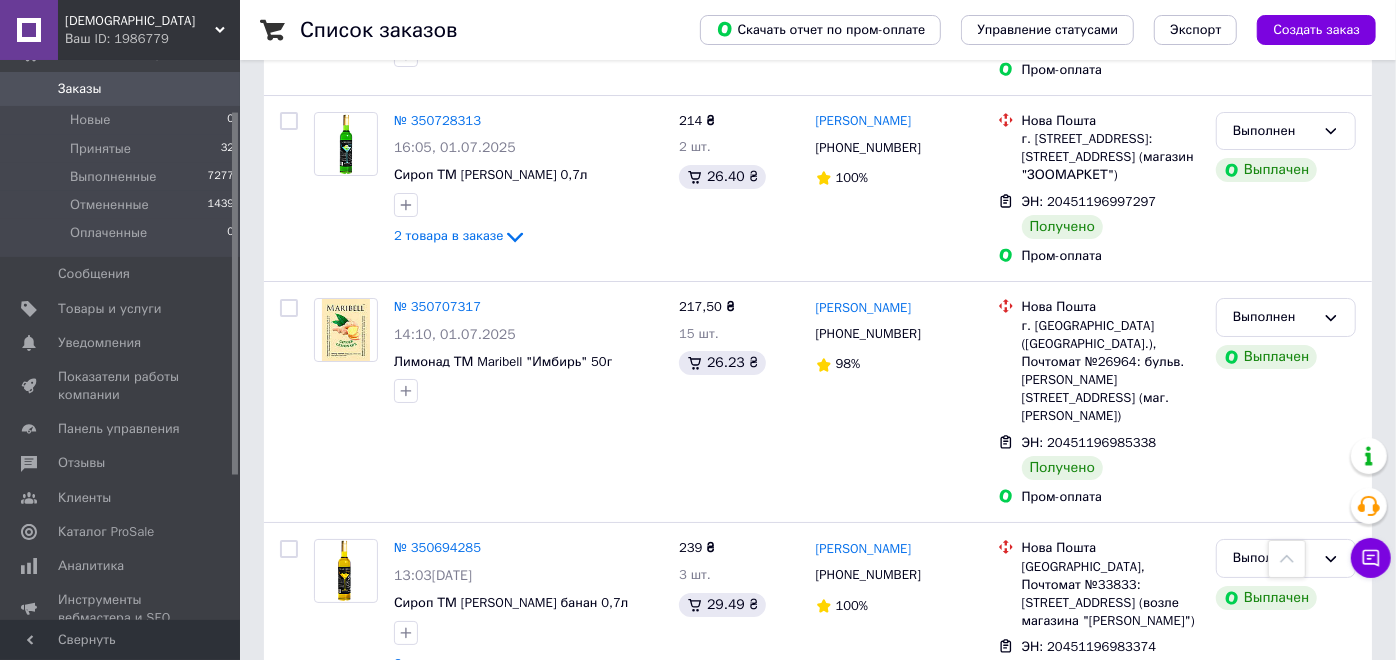 click on "2" at bounding box center [327, 1218] 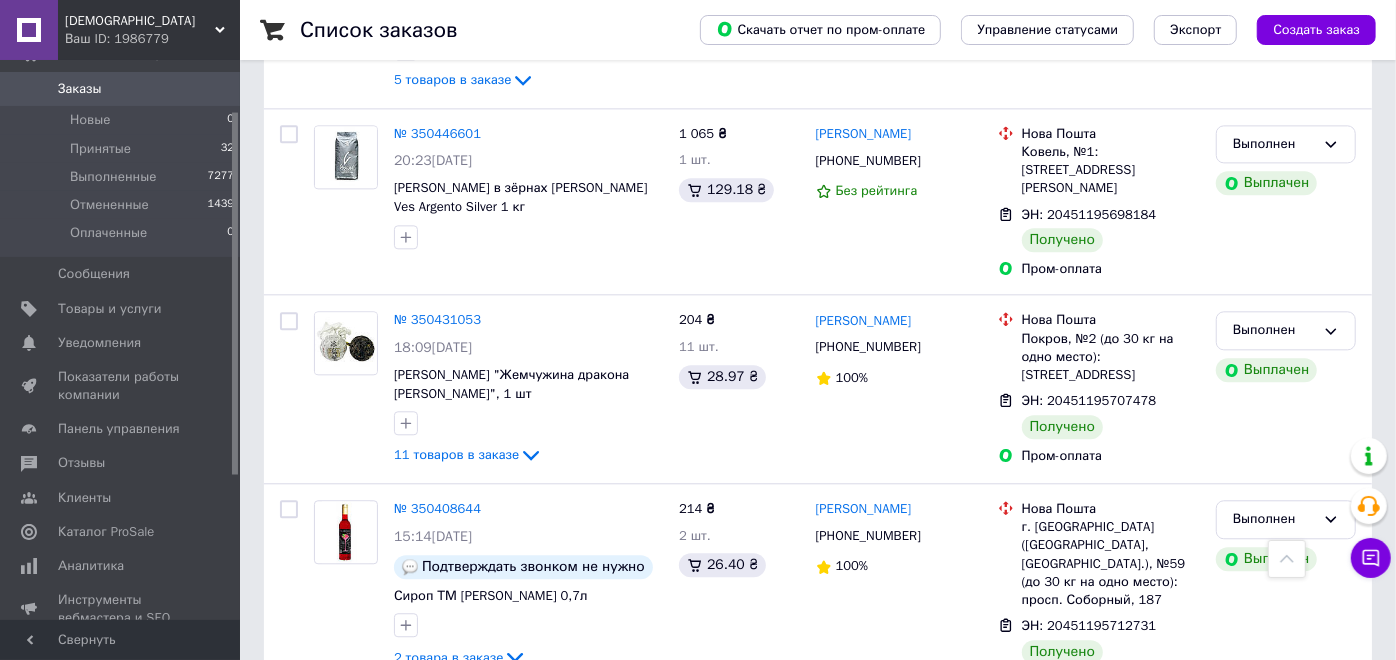 scroll, scrollTop: 3000, scrollLeft: 0, axis: vertical 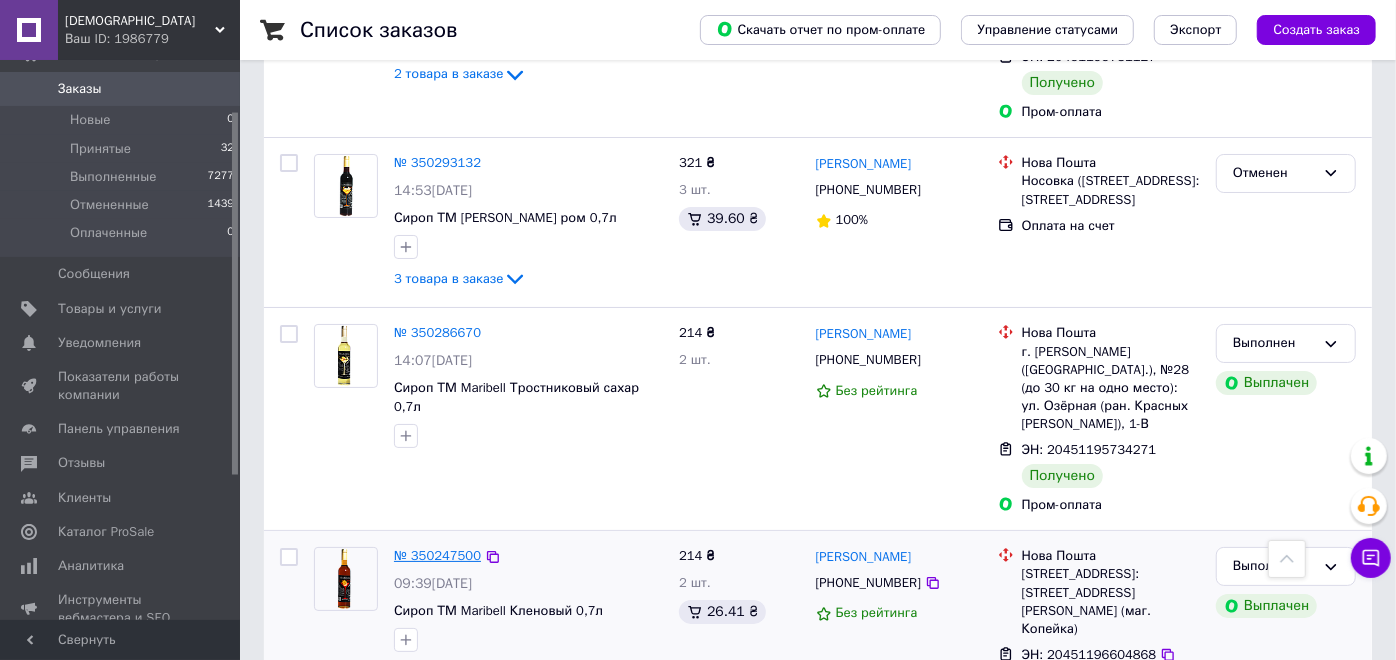 click on "№ 350247500" at bounding box center [437, 555] 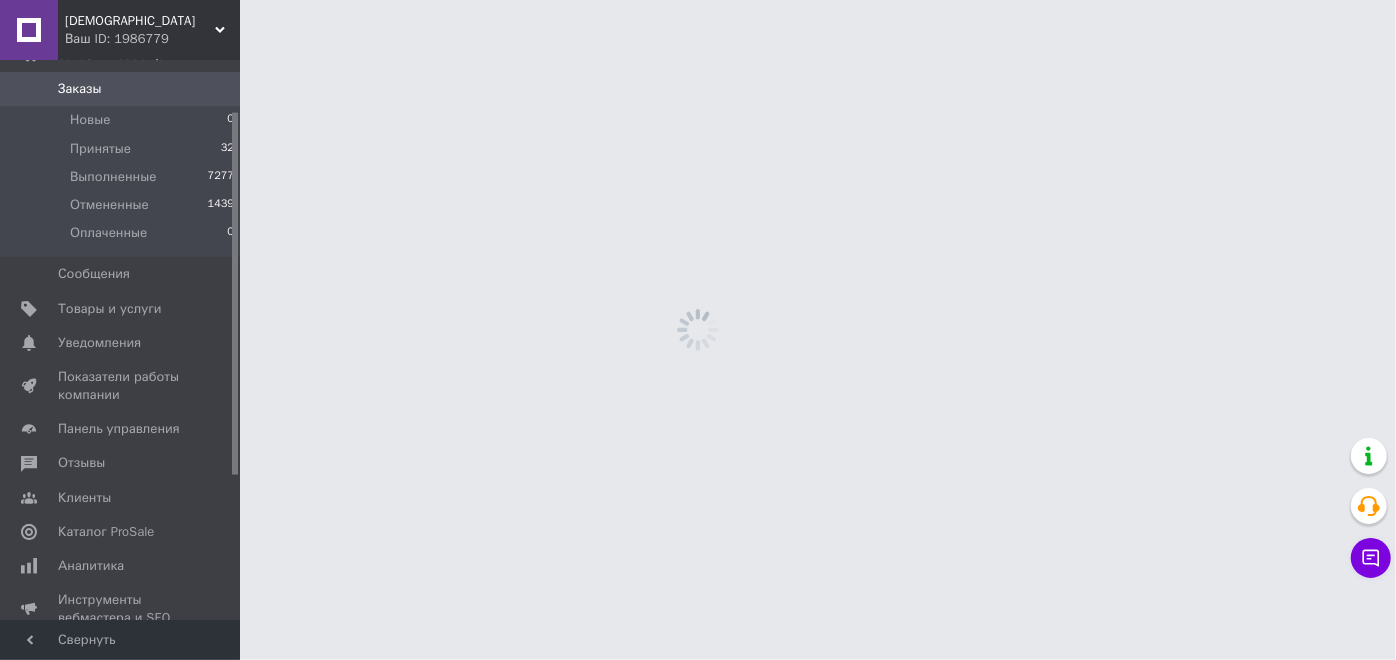 scroll, scrollTop: 0, scrollLeft: 0, axis: both 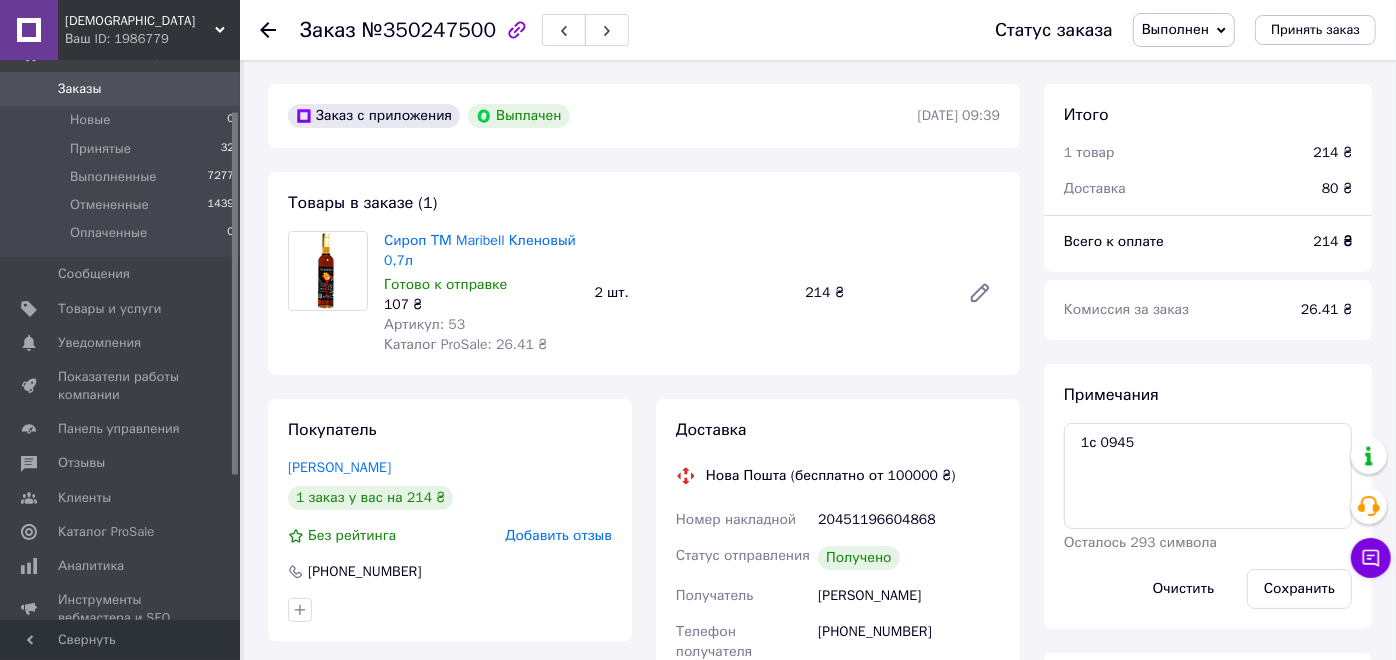 click on "Заказы" at bounding box center (121, 89) 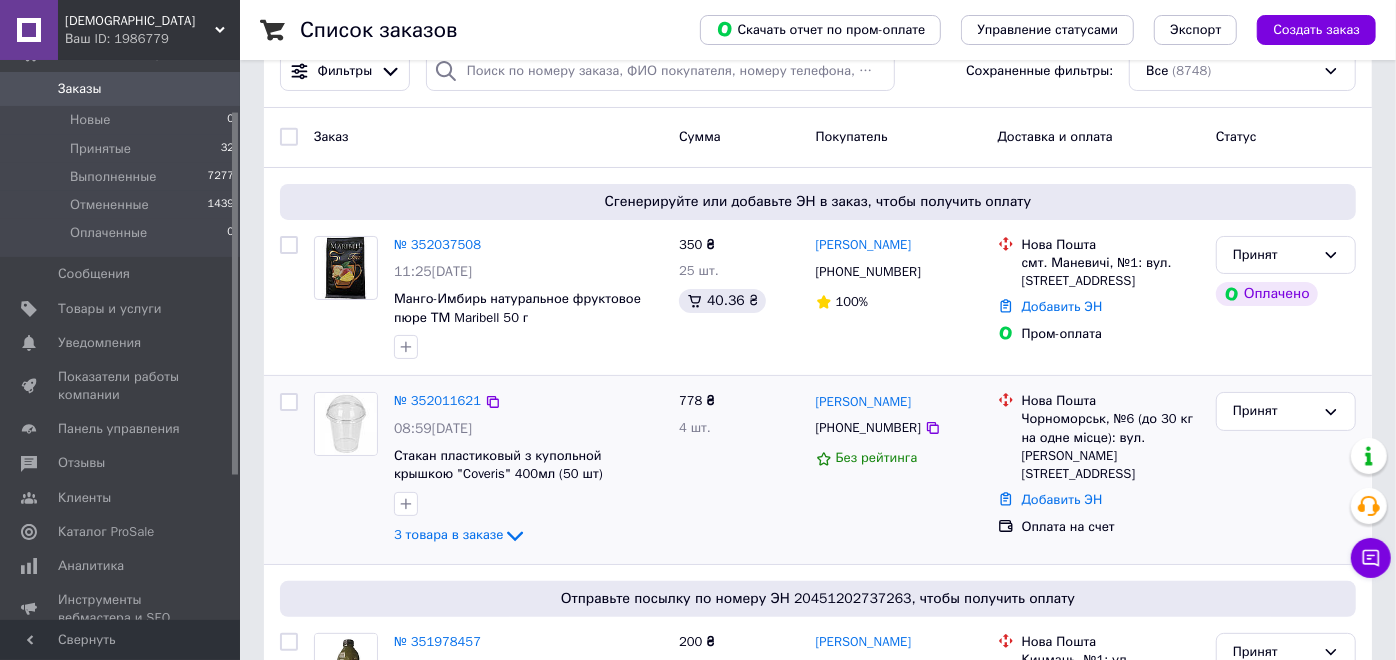 scroll, scrollTop: 0, scrollLeft: 0, axis: both 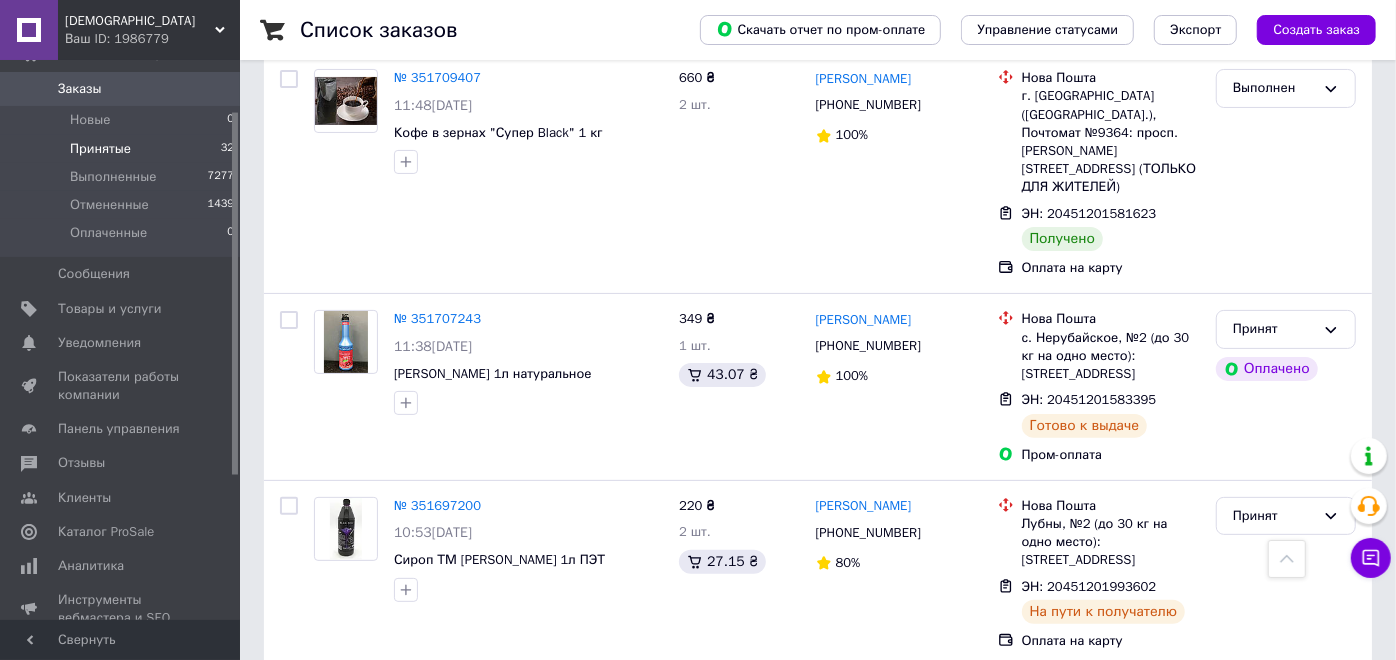 click on "Принятые 32" at bounding box center (123, 149) 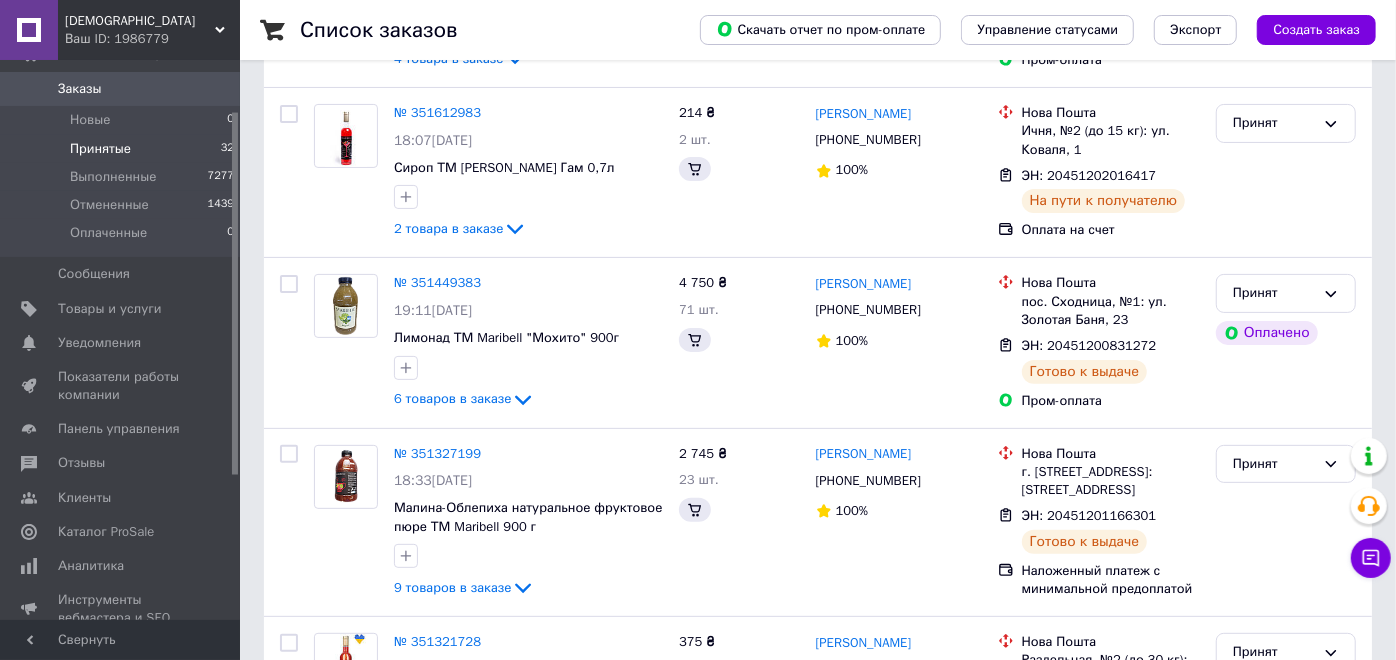 scroll, scrollTop: 0, scrollLeft: 0, axis: both 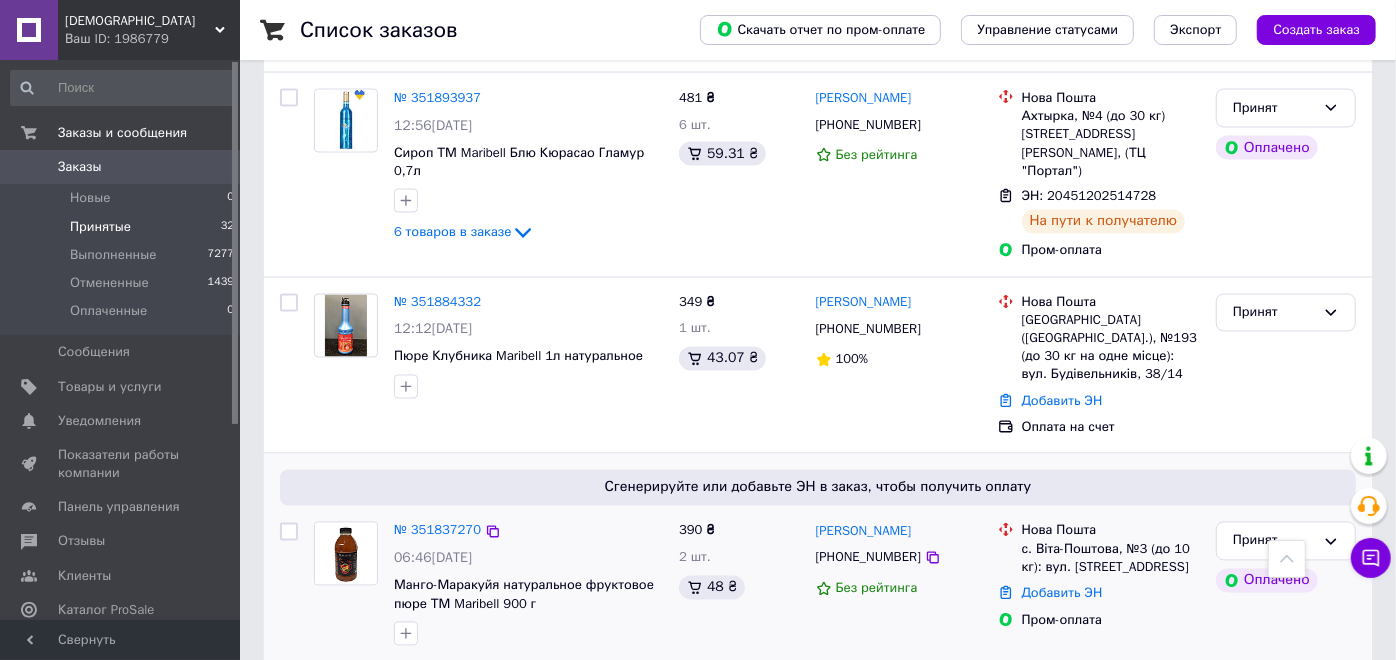 click on "2 товара в заказе" at bounding box center (448, 665) 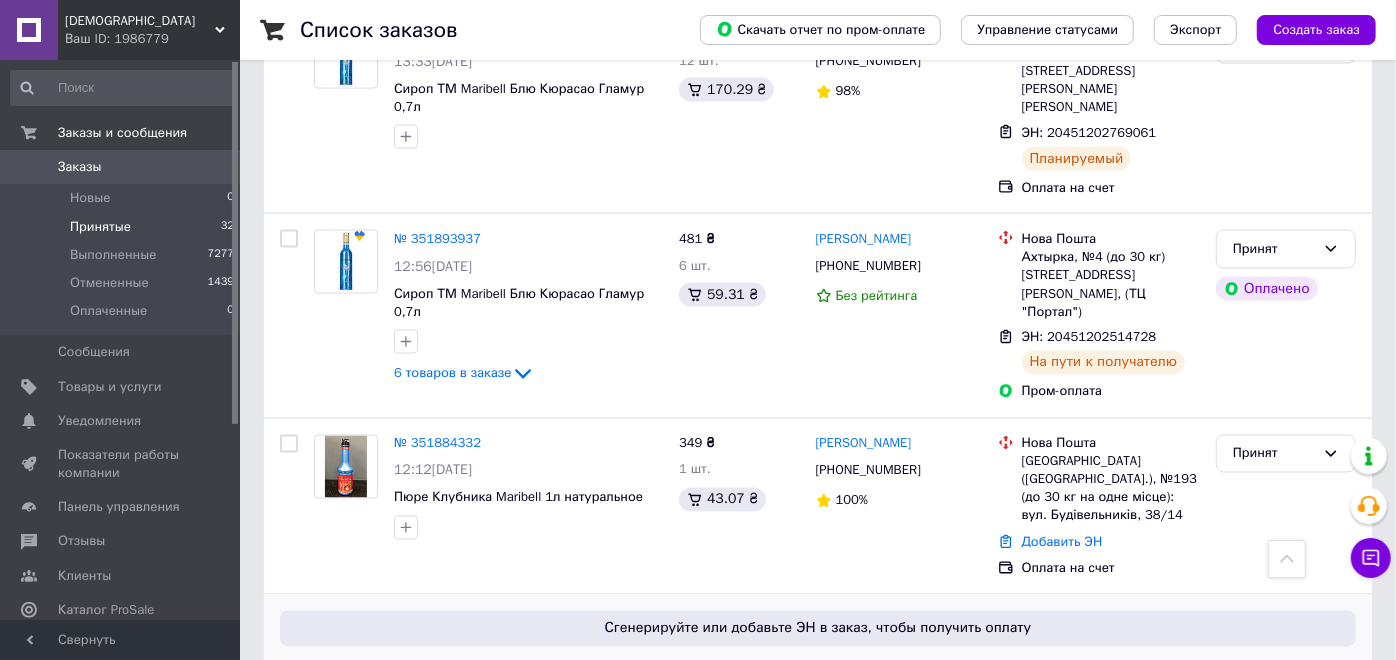 scroll, scrollTop: 1944, scrollLeft: 0, axis: vertical 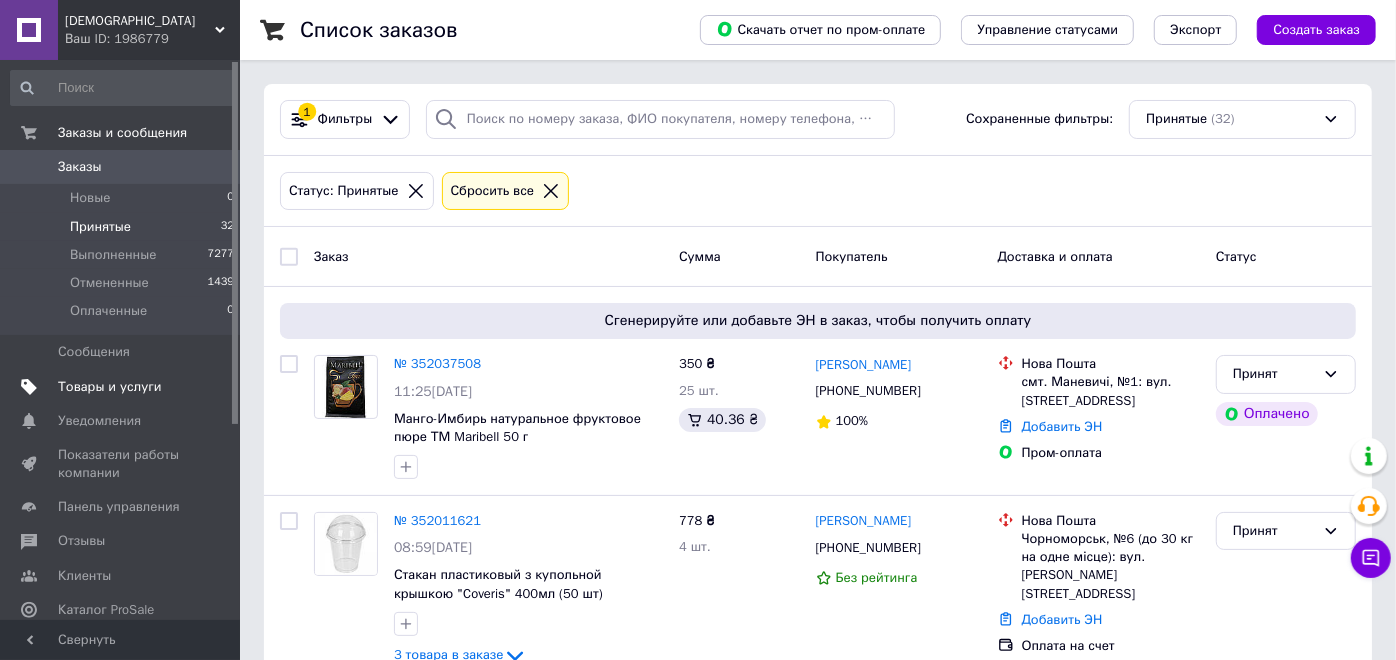 click at bounding box center (212, 387) 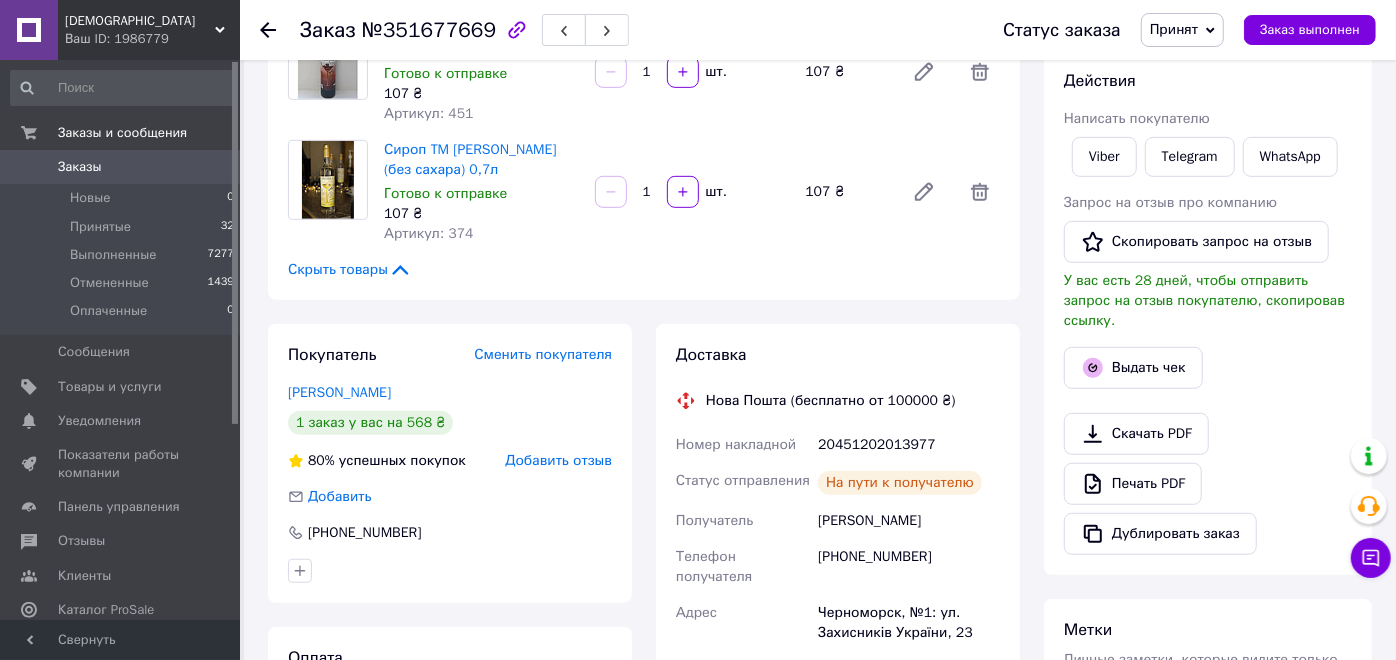scroll, scrollTop: 666, scrollLeft: 0, axis: vertical 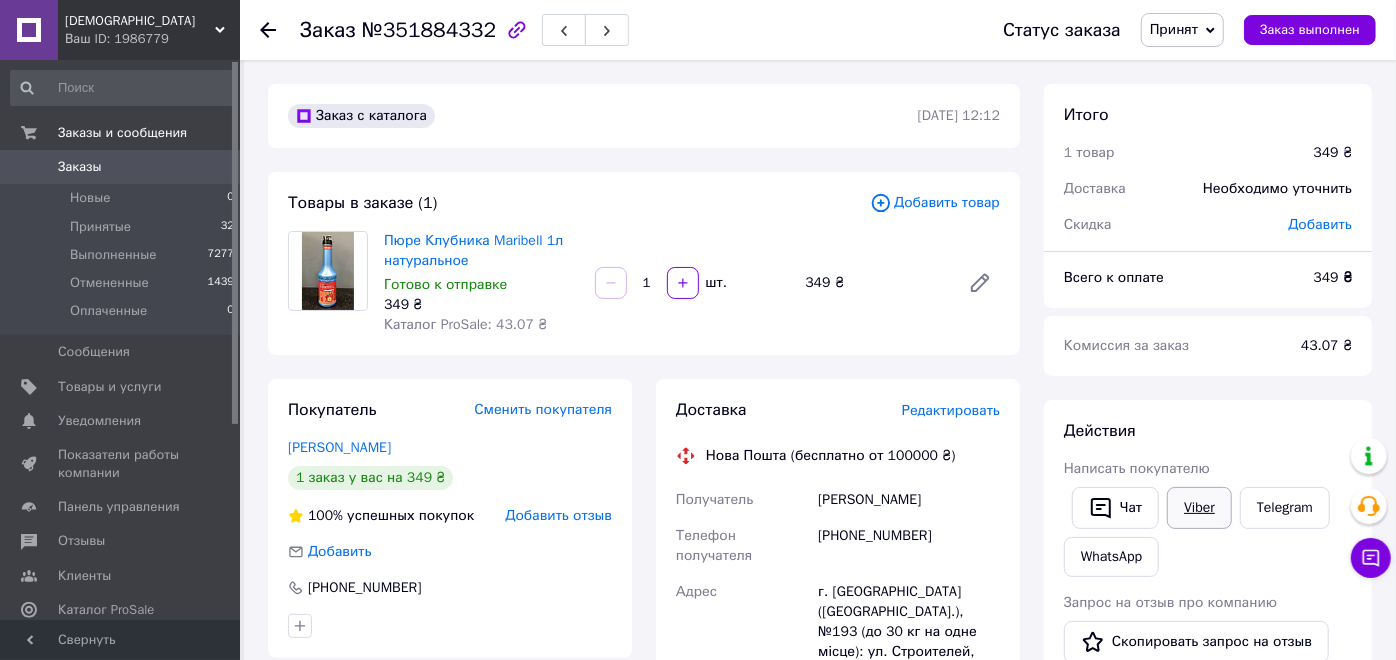 click on "Viber" at bounding box center (1199, 508) 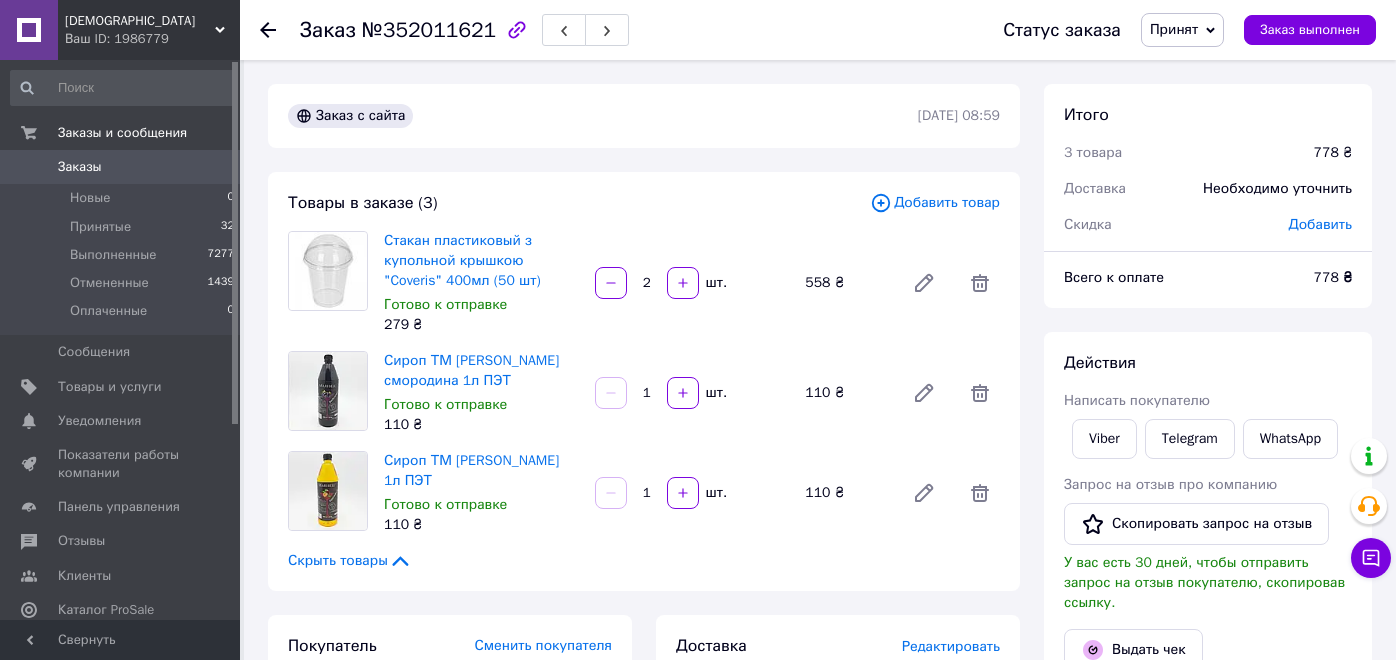 scroll, scrollTop: 0, scrollLeft: 0, axis: both 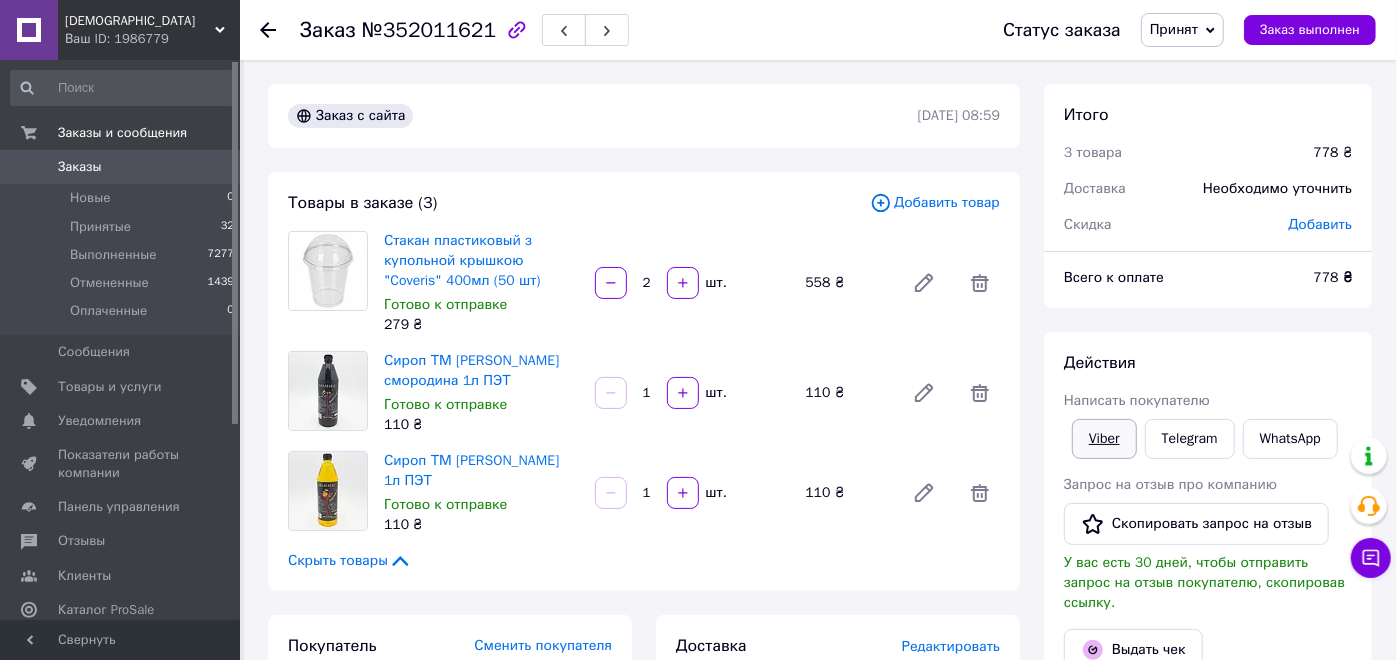 click on "Viber" at bounding box center [1104, 439] 